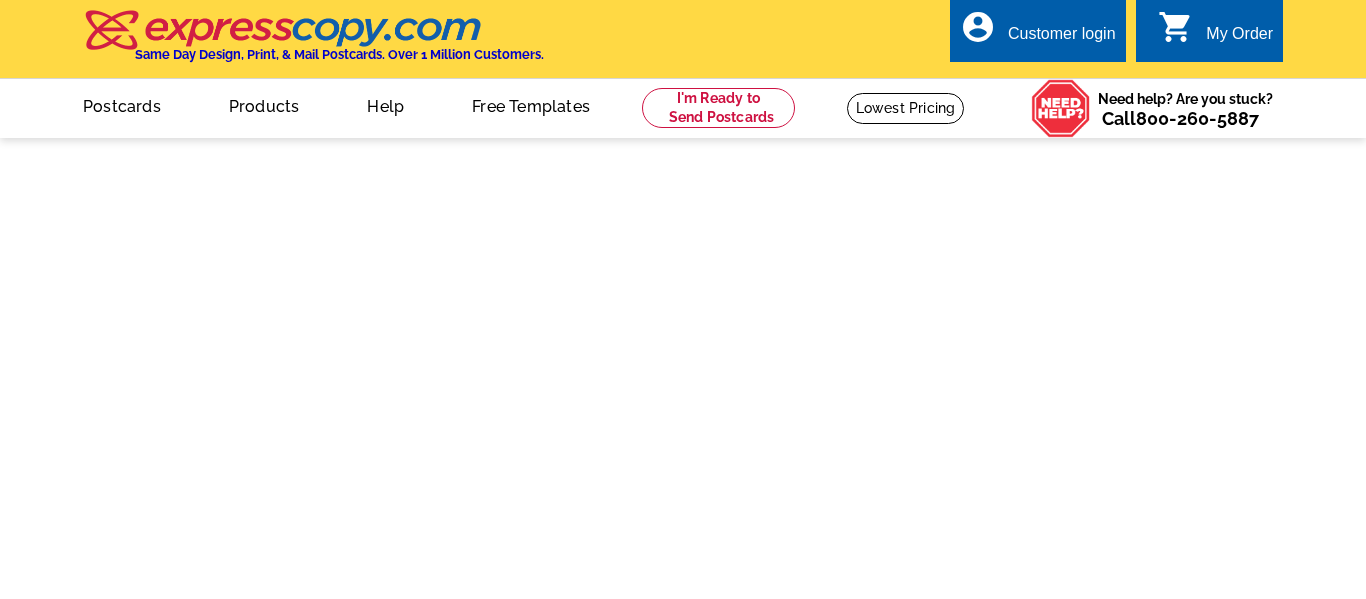 scroll, scrollTop: 0, scrollLeft: 0, axis: both 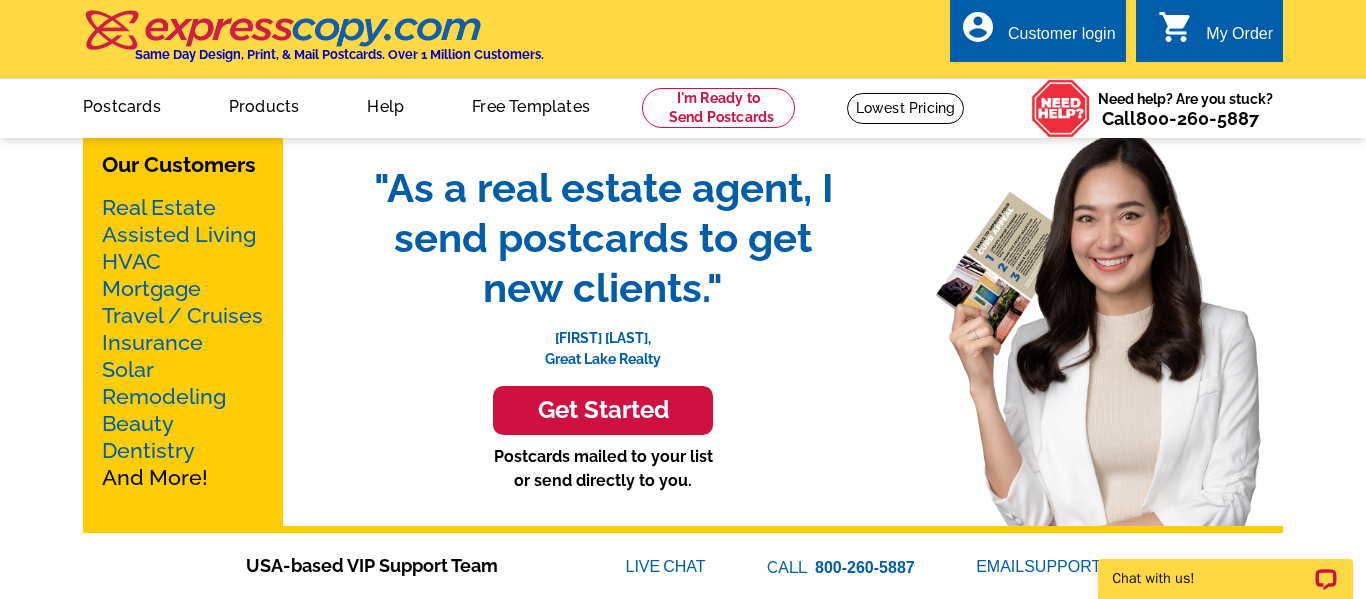 click on "Get Started" at bounding box center (603, 410) 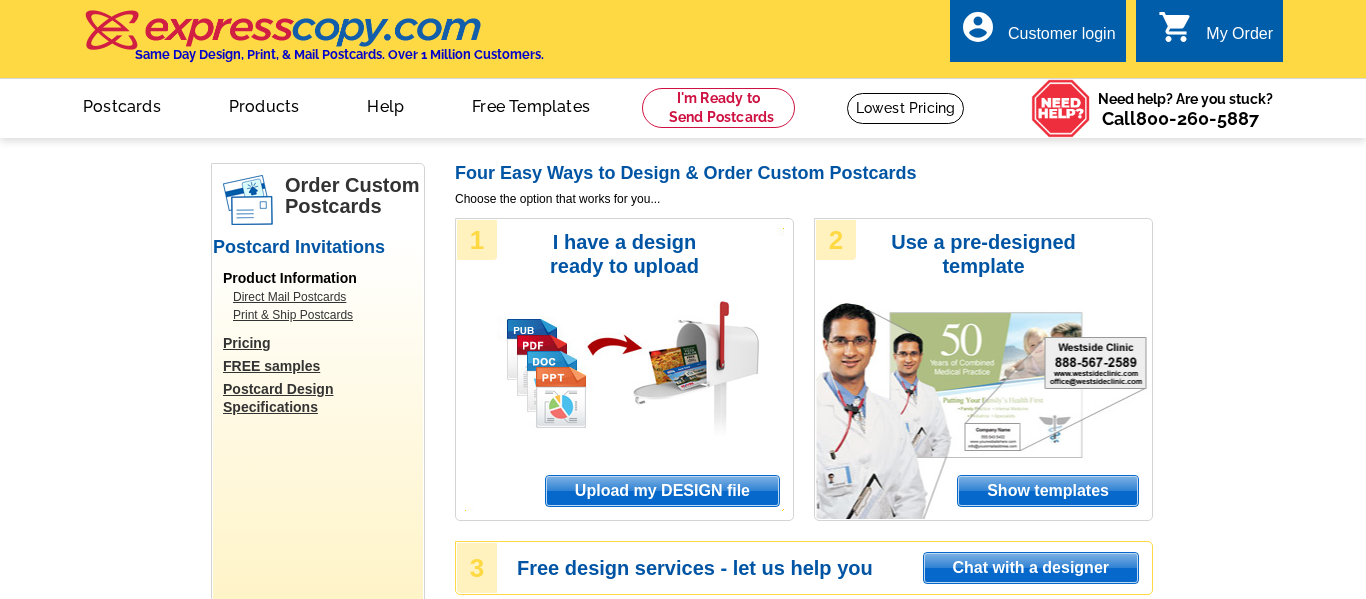 scroll, scrollTop: 0, scrollLeft: 0, axis: both 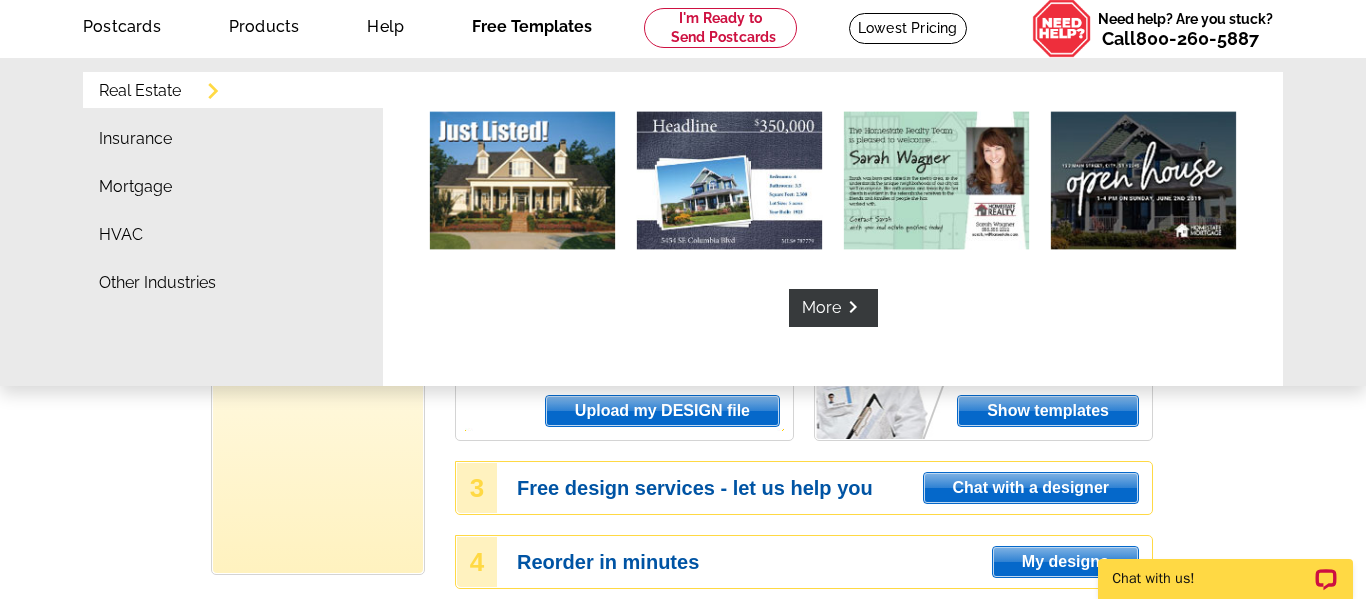 click on "Free Templates" at bounding box center [532, 24] 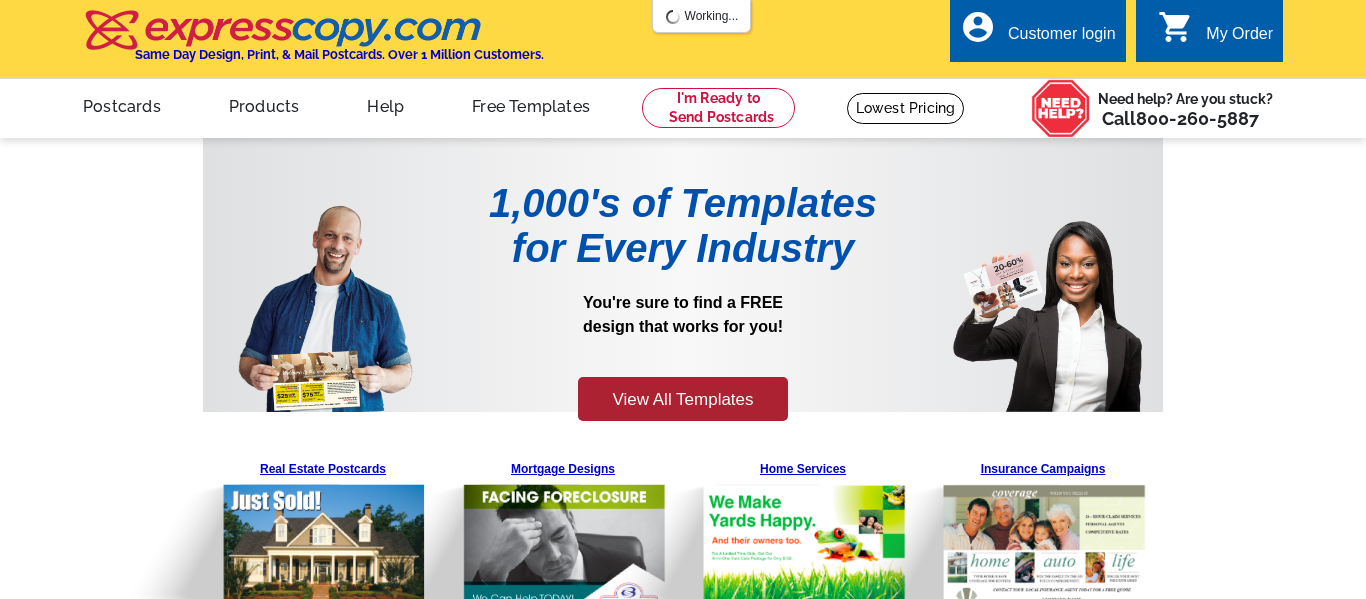scroll, scrollTop: 0, scrollLeft: 0, axis: both 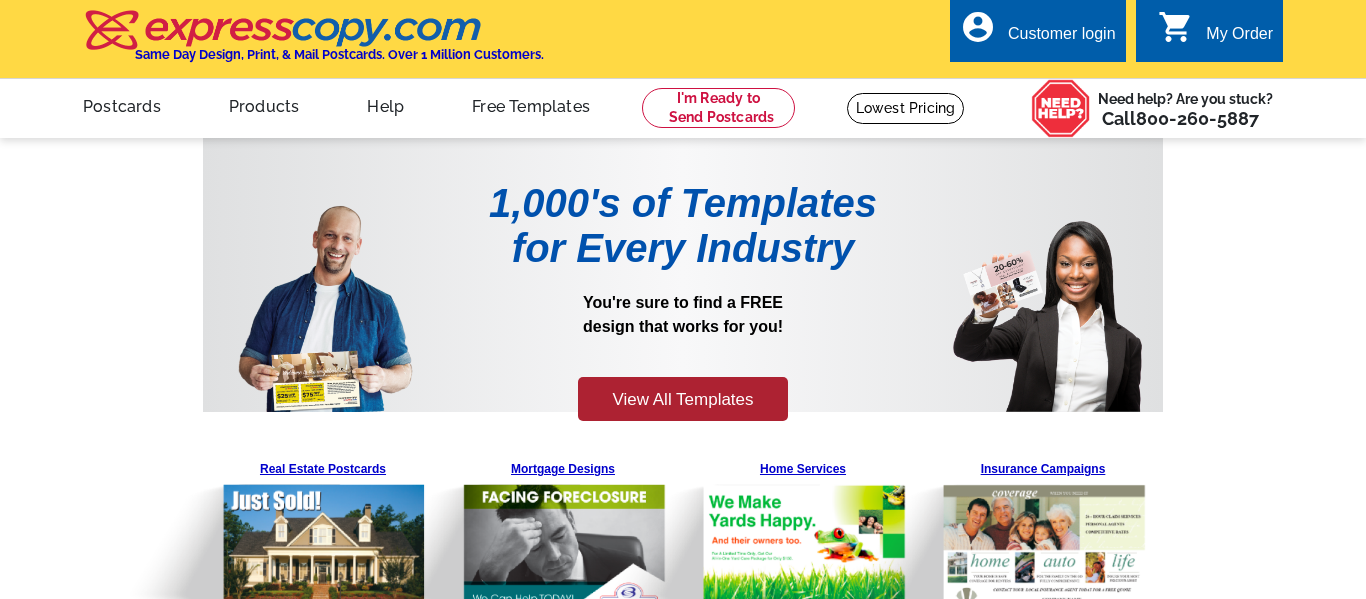 click on "1,000's of Templates for Every Industry
You're sure to find a FREE design that works for you!
View All Templates
Real Estate Postcards
Mortgage Designs
Home Services
Insurance Campaigns
Retail Designs
Fitness Campaigns
Financial Postcards
Dental Services
Beauty Salon Mailers
Education Designs
Automotive Services
Concert Postcards
View More" at bounding box center [683, 636] 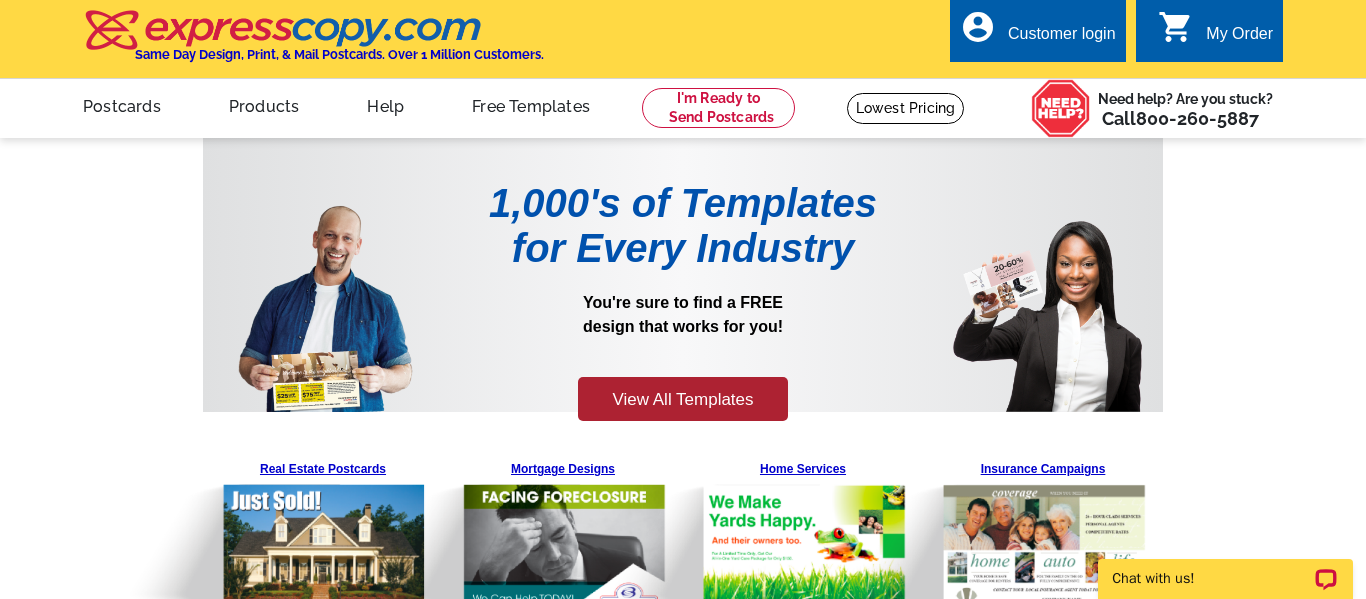 scroll, scrollTop: 0, scrollLeft: 0, axis: both 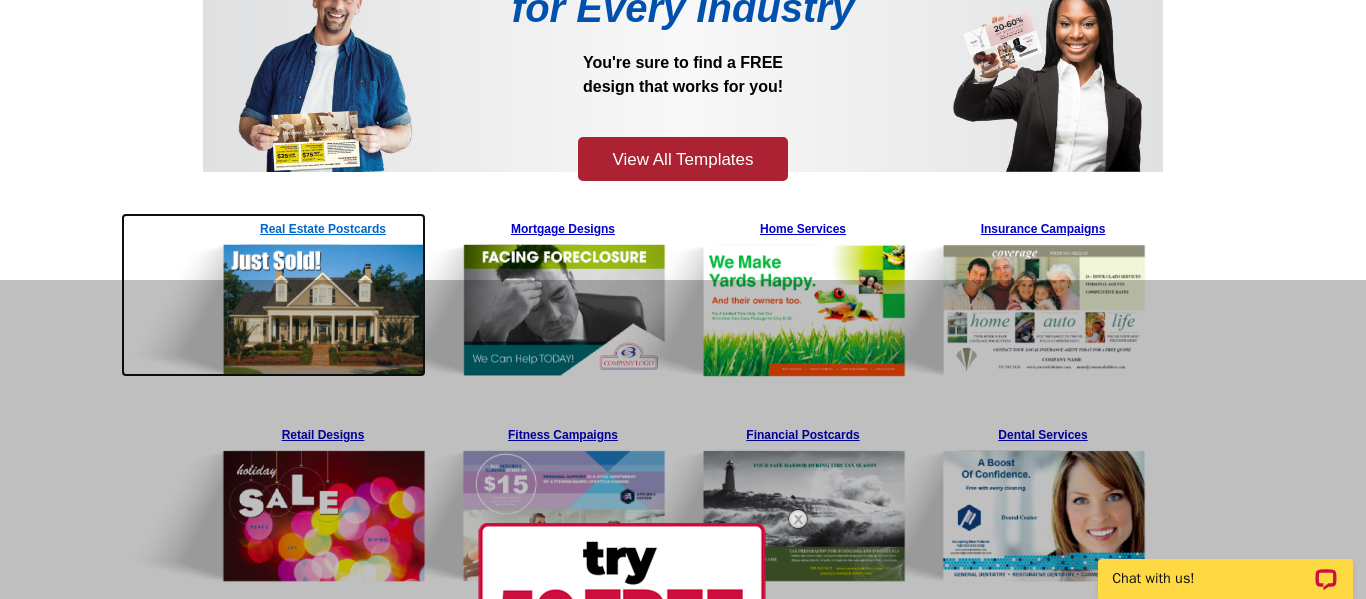 click at bounding box center (273, 295) 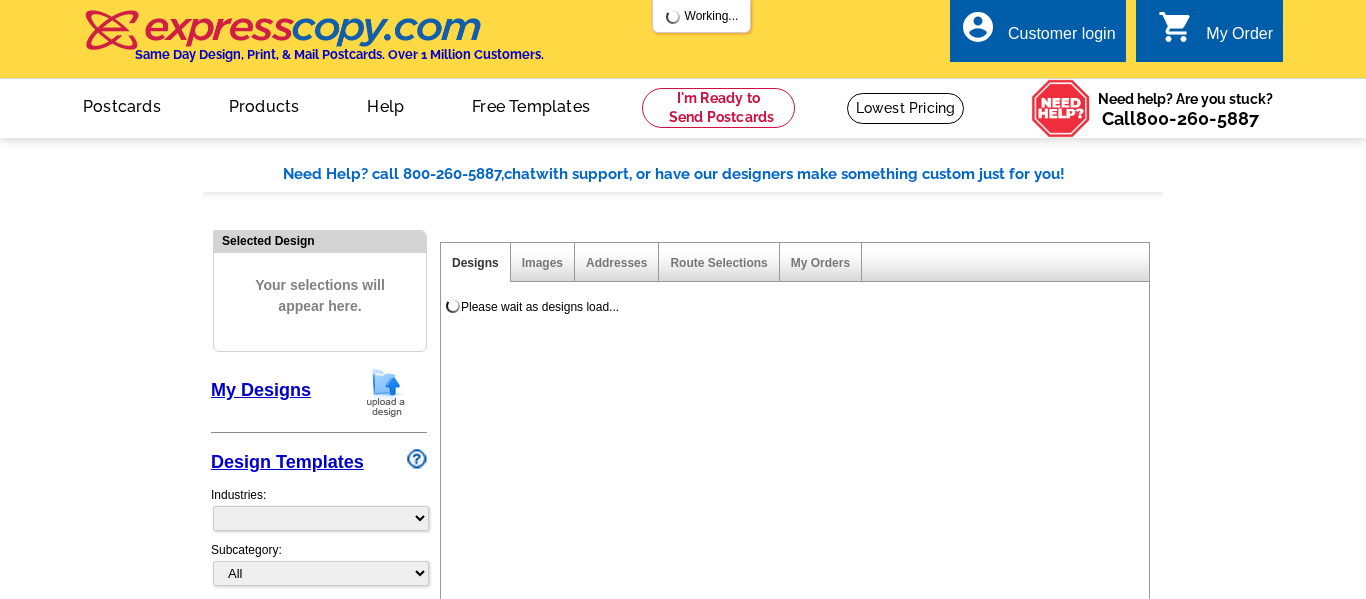 scroll, scrollTop: 0, scrollLeft: 0, axis: both 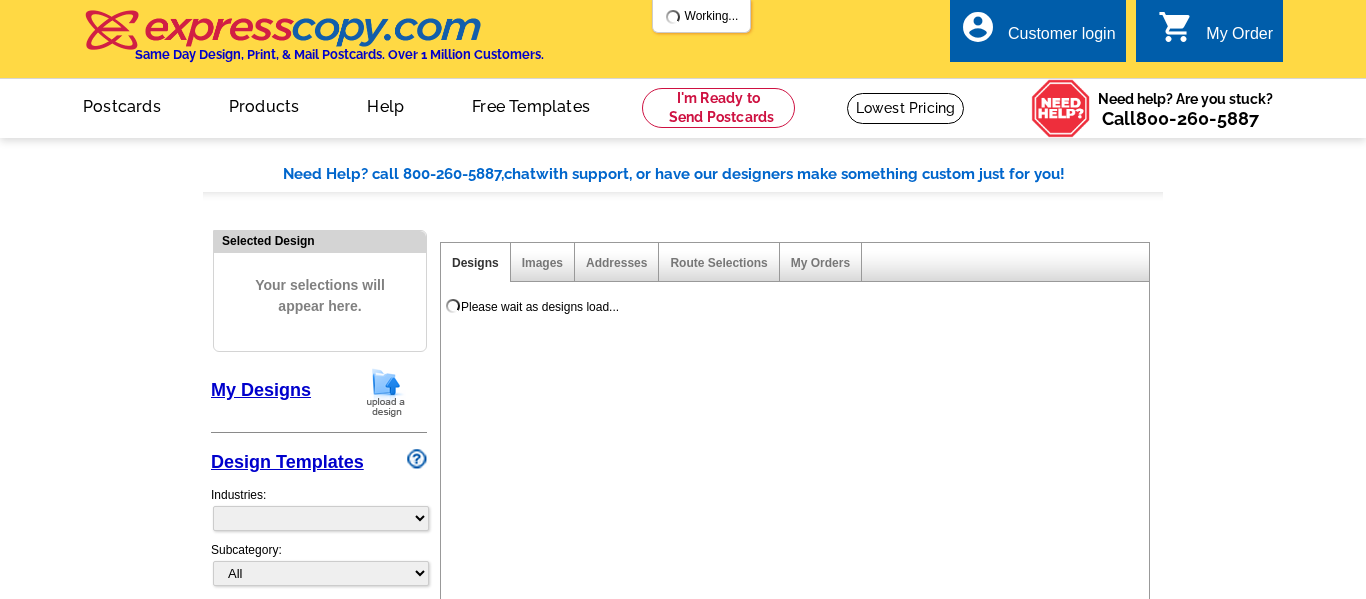 select on "785" 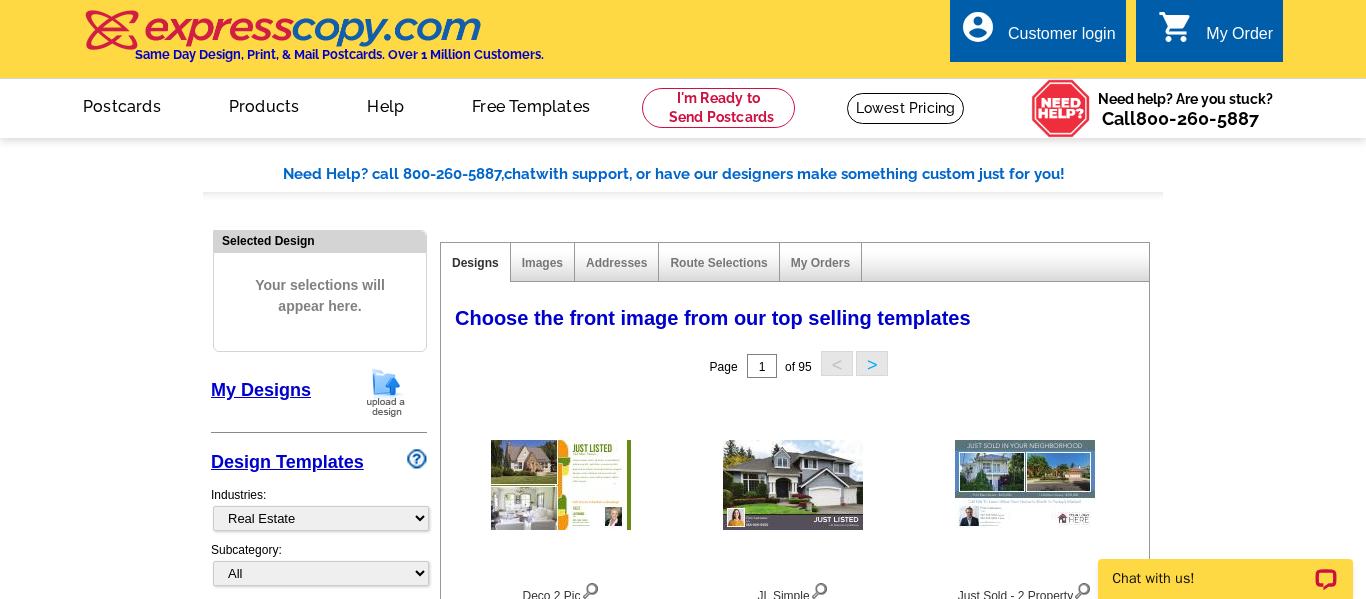 scroll, scrollTop: 0, scrollLeft: 0, axis: both 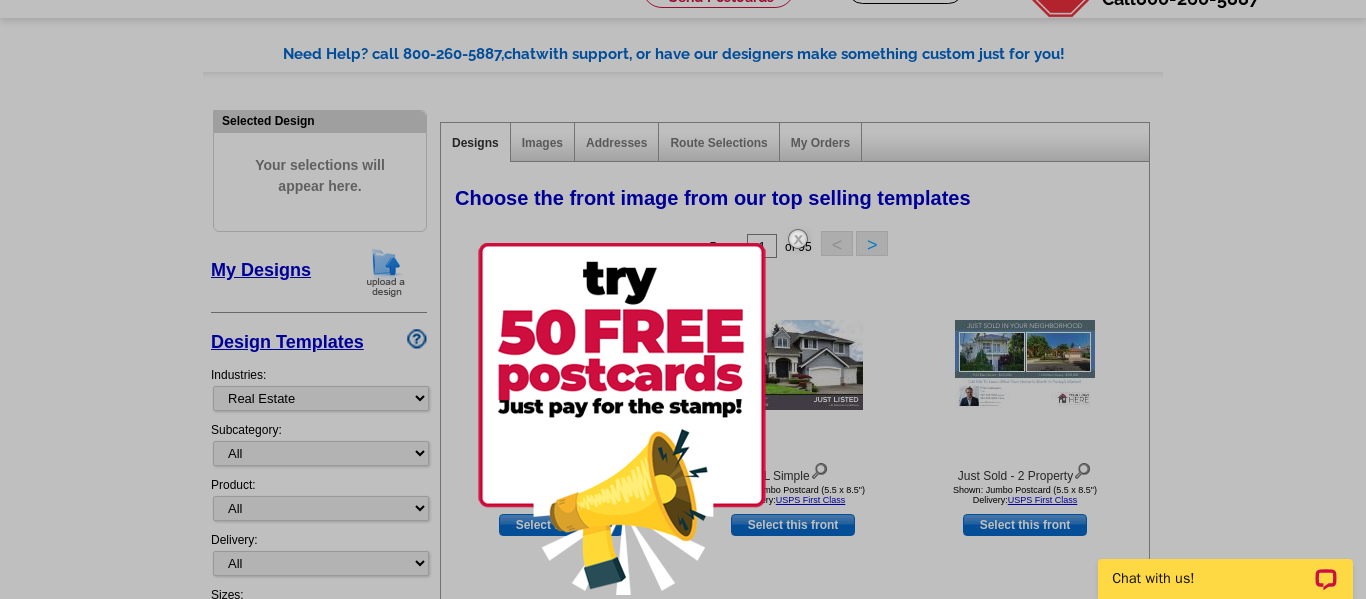 click at bounding box center [798, 239] 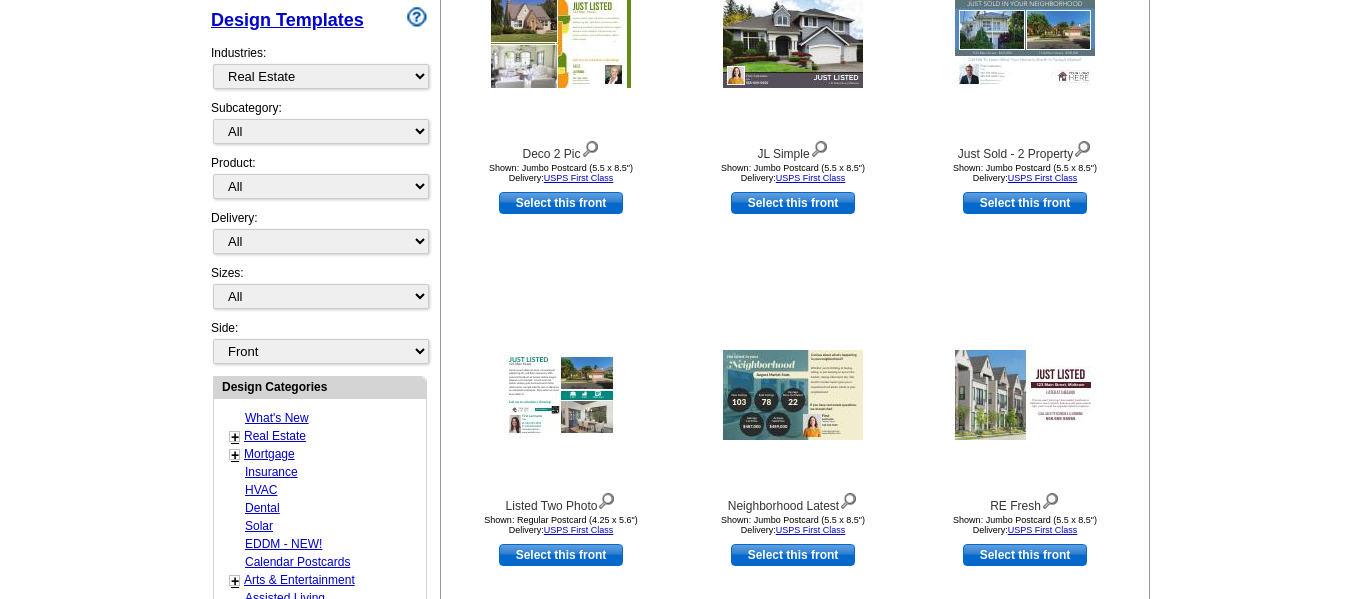 scroll, scrollTop: 440, scrollLeft: 0, axis: vertical 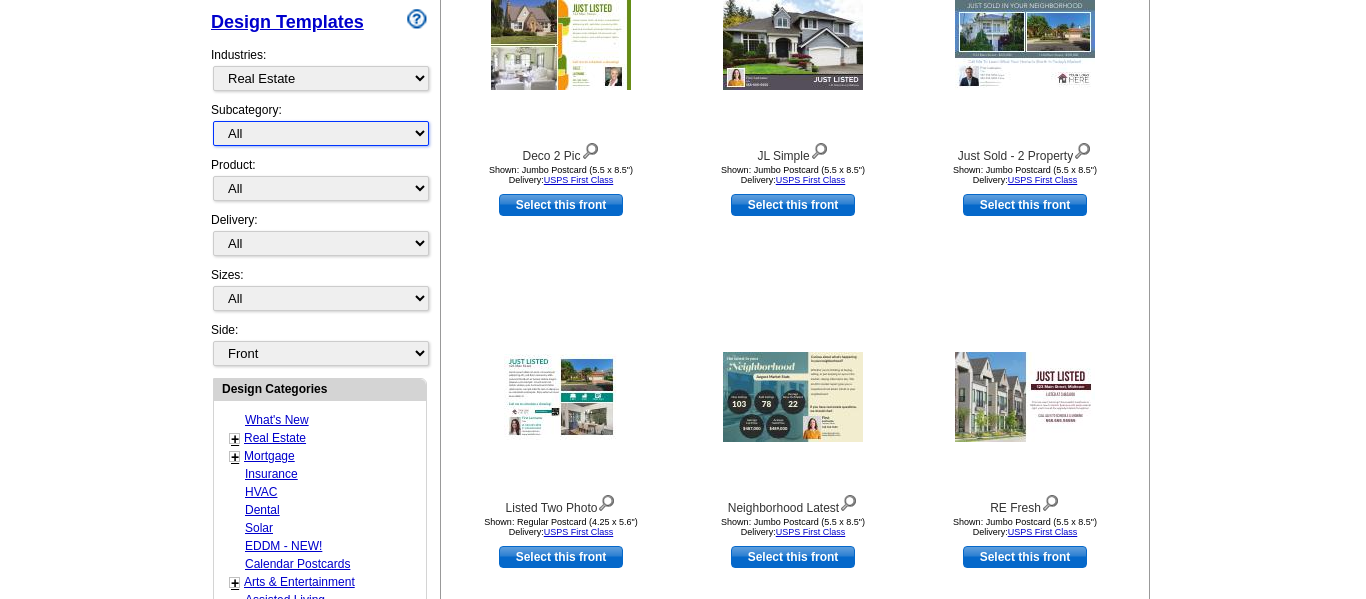 click on "All RE/MAX® Referrals Keller Williams® Berkshire Hathaway Home Services Century 21 Commercial Real Estate QR Code Cards 1st Time Home Buyer Distressed Homeowners Social Networking Farming Just Listed Just Sold Open House Market Report" at bounding box center (321, 133) 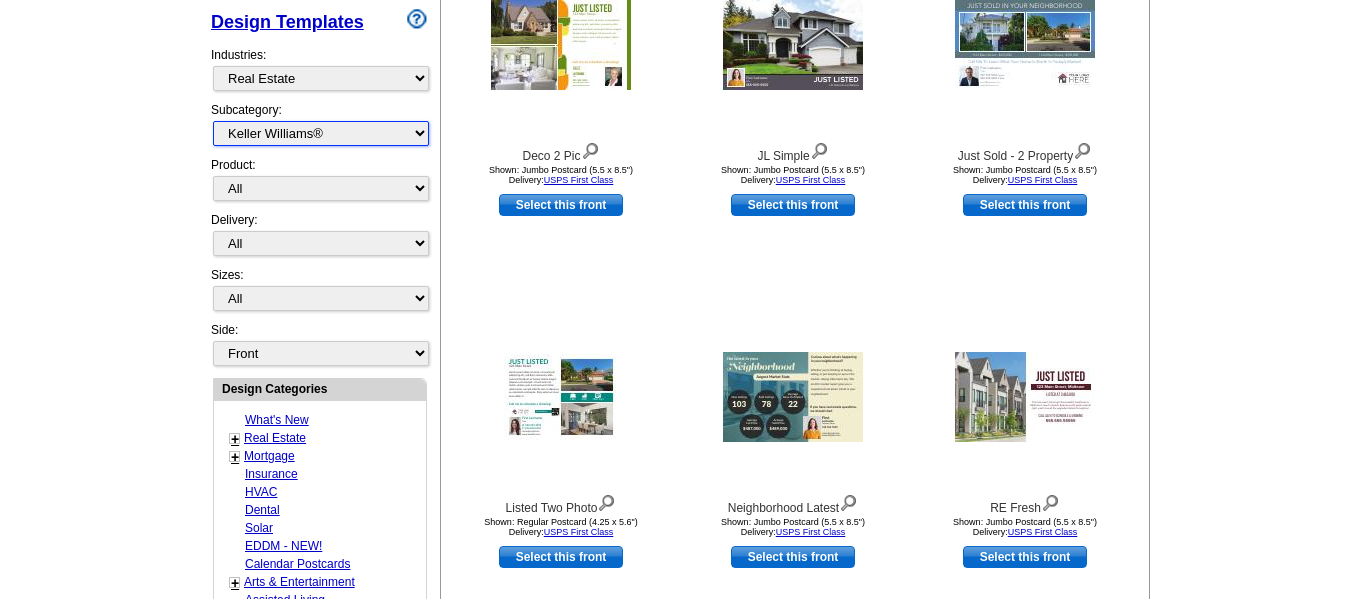 click on "All RE/MAX® Referrals Keller Williams® Berkshire Hathaway Home Services Century 21 Commercial Real Estate QR Code Cards 1st Time Home Buyer Distressed Homeowners Social Networking Farming Just Listed Just Sold Open House Market Report" at bounding box center [321, 133] 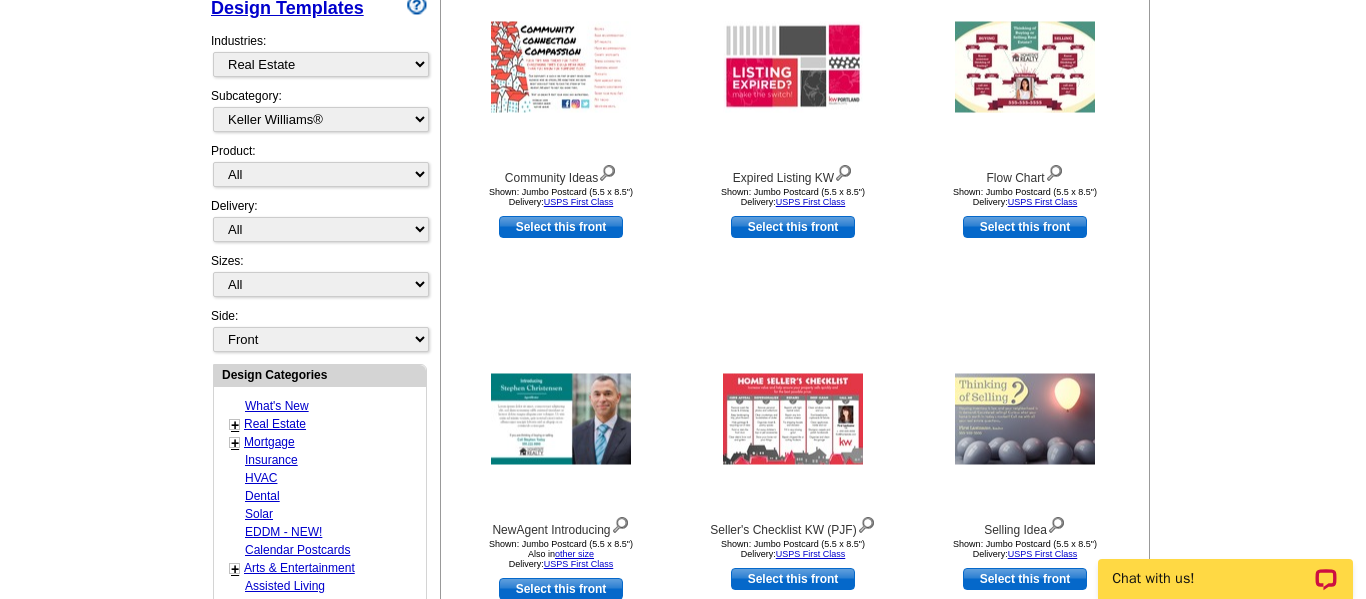 scroll, scrollTop: 450, scrollLeft: 0, axis: vertical 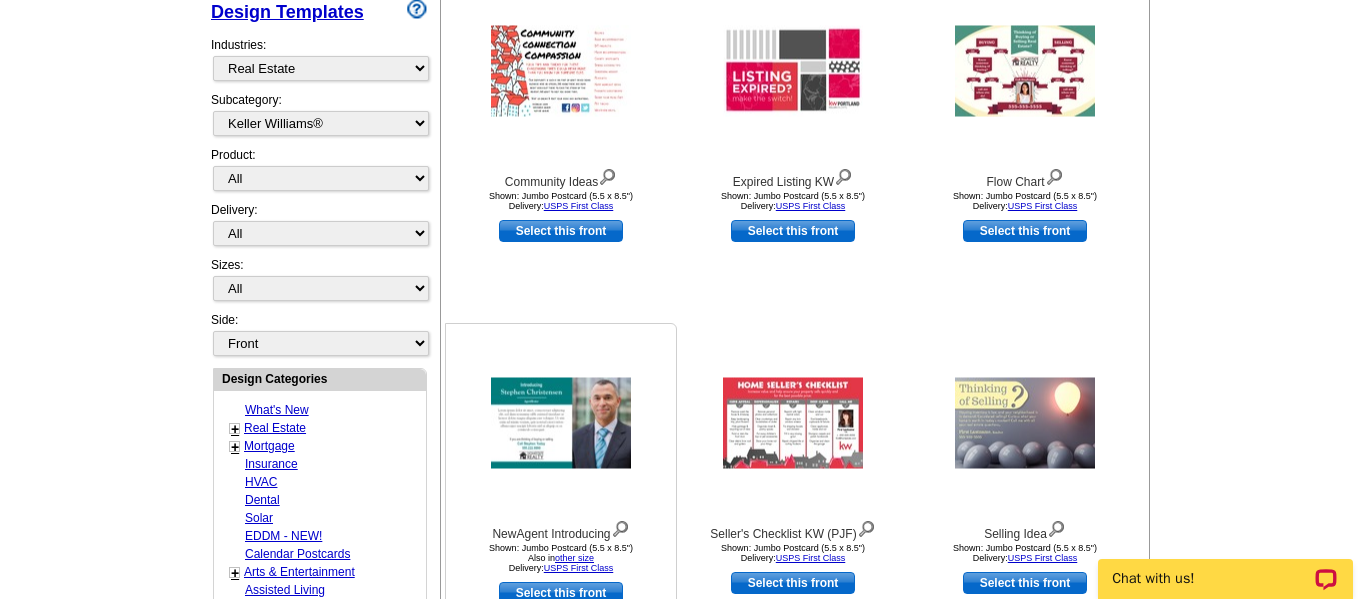 click at bounding box center [561, 423] 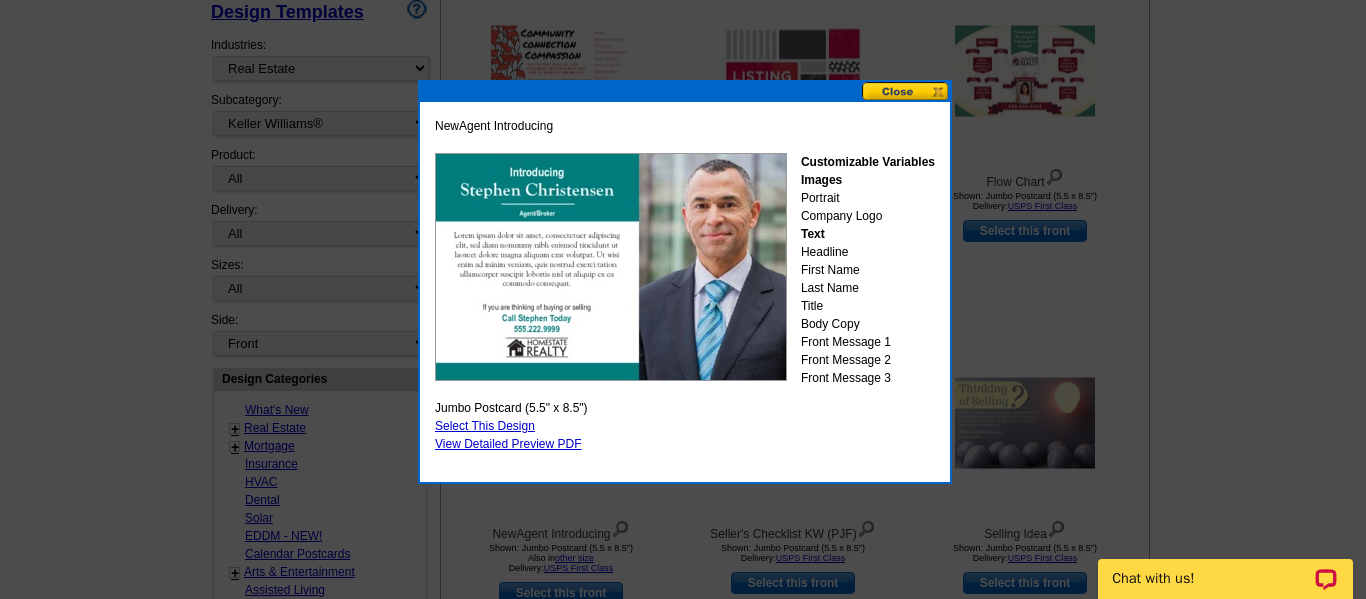 click on "Select This Design" at bounding box center [485, 426] 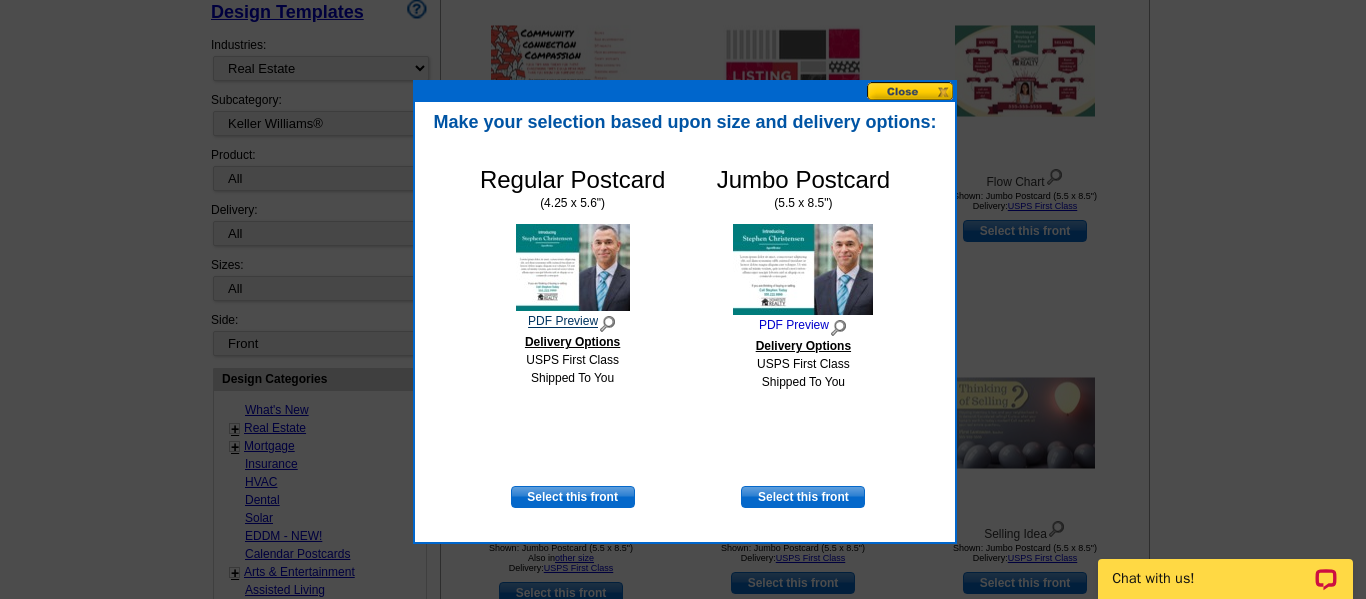 click on "PDF Preview" at bounding box center [572, 322] 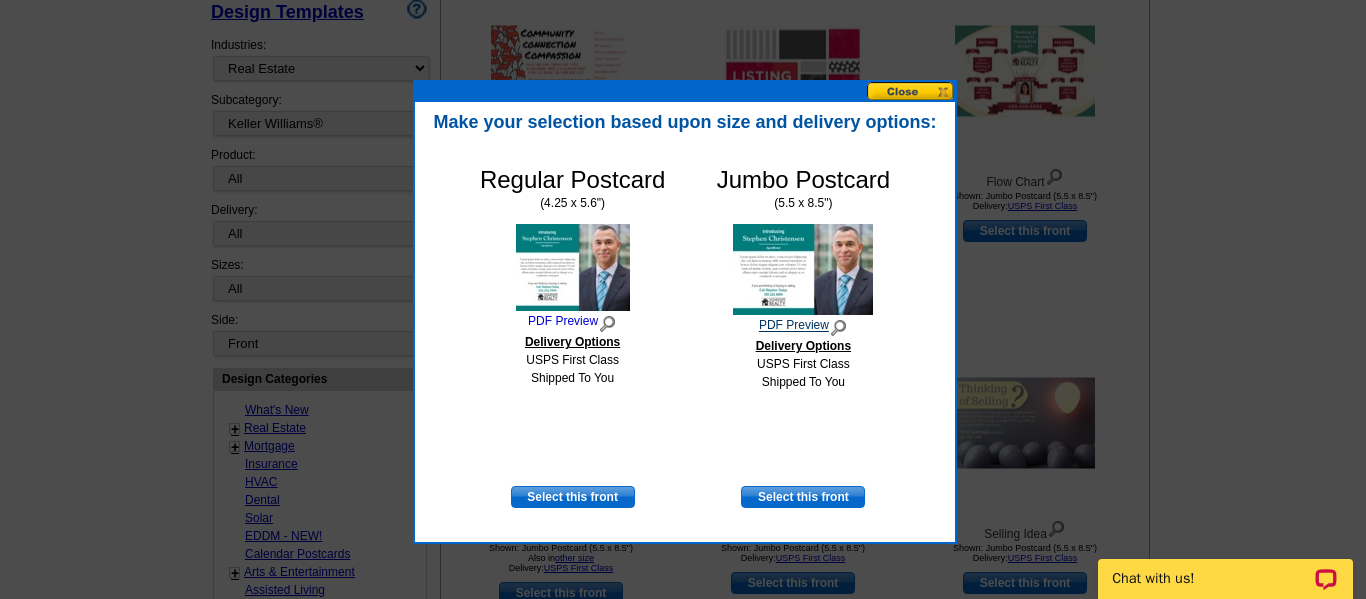 click on "PDF Preview" at bounding box center [803, 326] 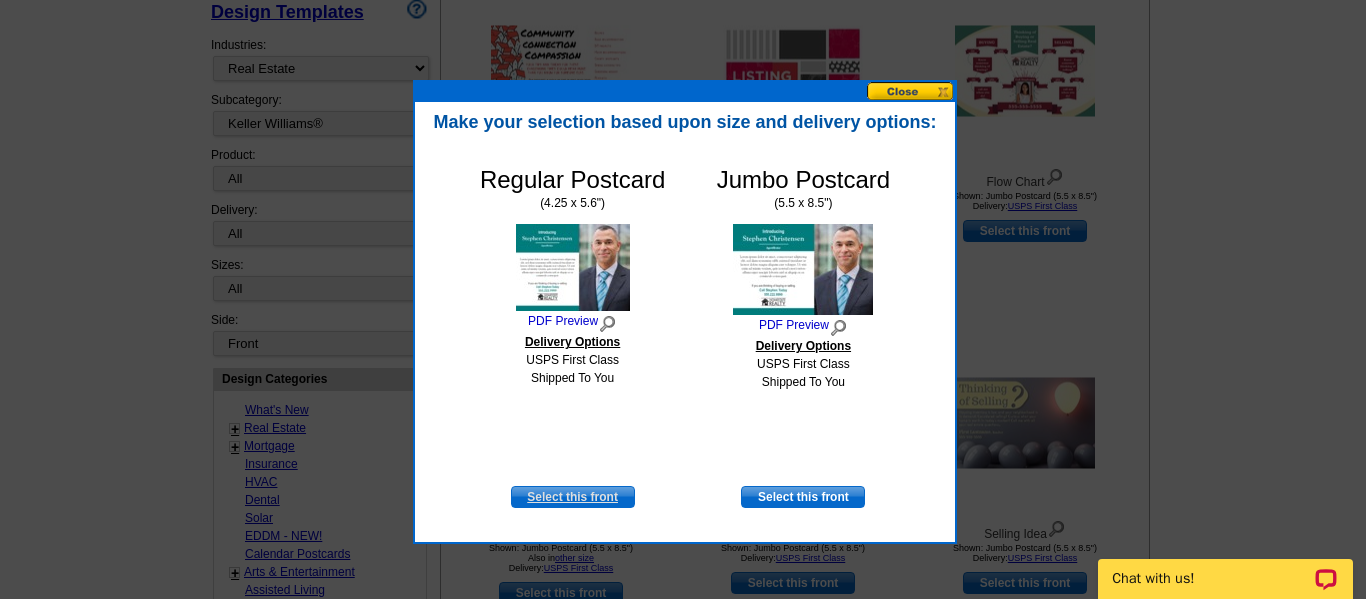 click on "Select this front" at bounding box center (573, 497) 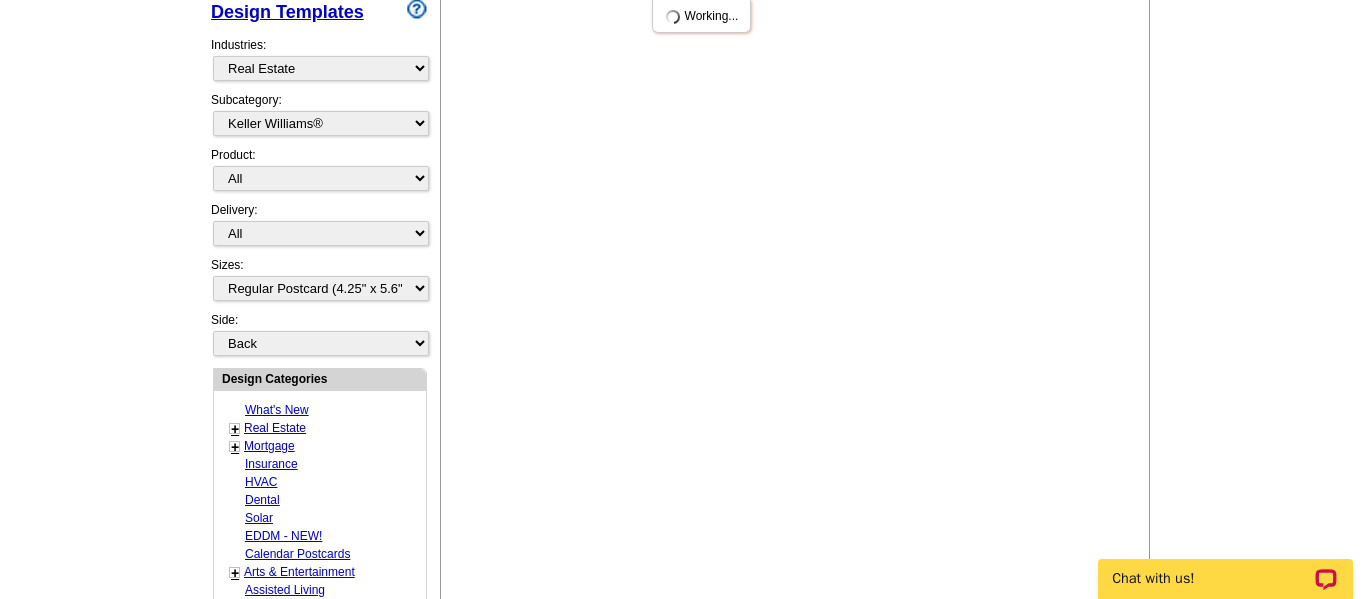 scroll, scrollTop: 0, scrollLeft: 0, axis: both 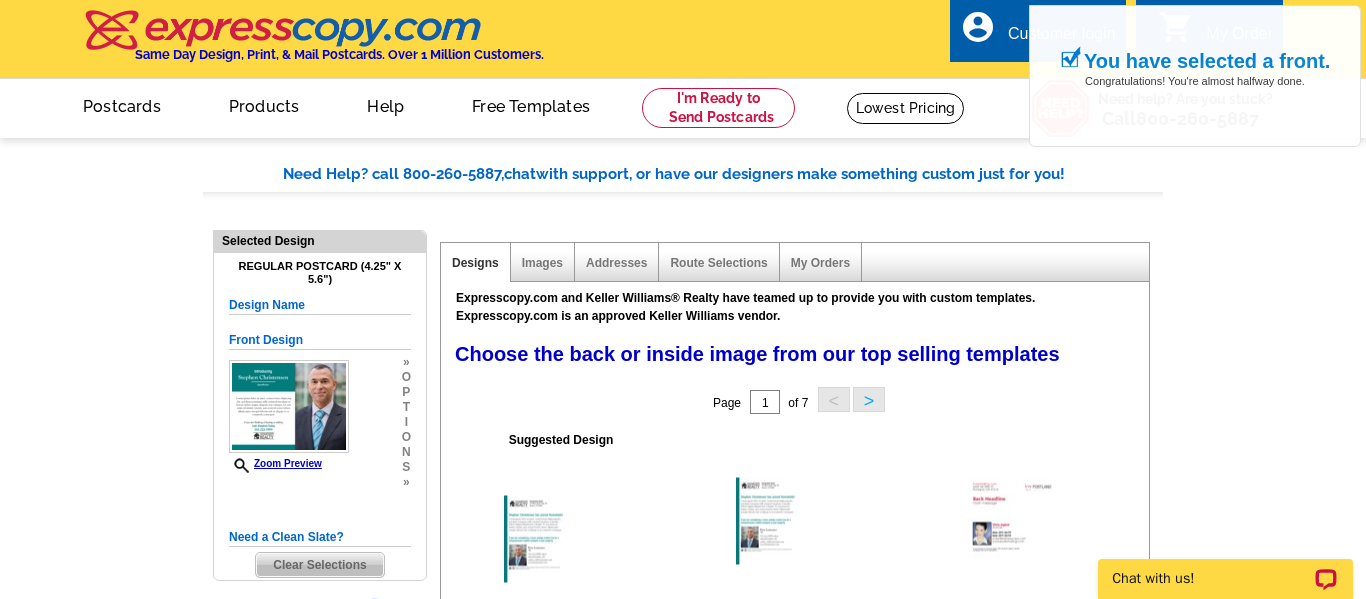 click on "Need Help? call 800-260-5887,  chat  with support, or have our designers make something custom just for you!
Got it, no need for the selection guide next time.
Show Results
Selected Design
Regular Postcard (4.25" x 5.6")
Design Name
Front Design
Zoom Preview
»
o
p
t
i
o
n
s
»" at bounding box center (683, 1075) 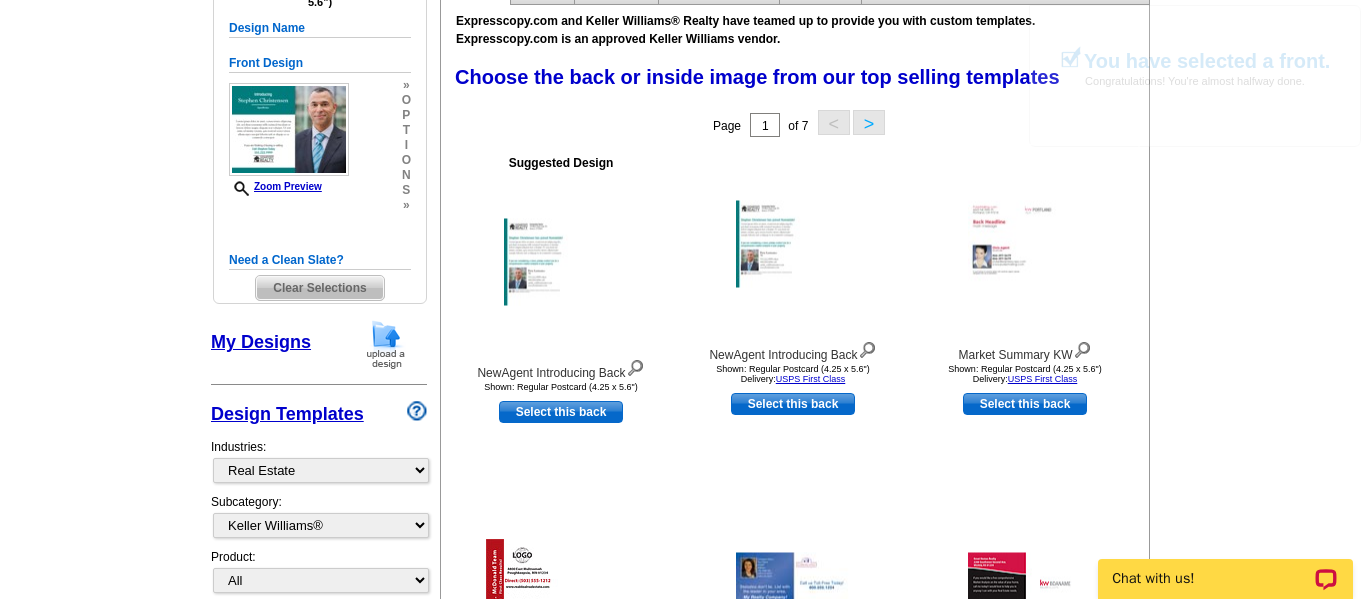 scroll, scrollTop: 280, scrollLeft: 0, axis: vertical 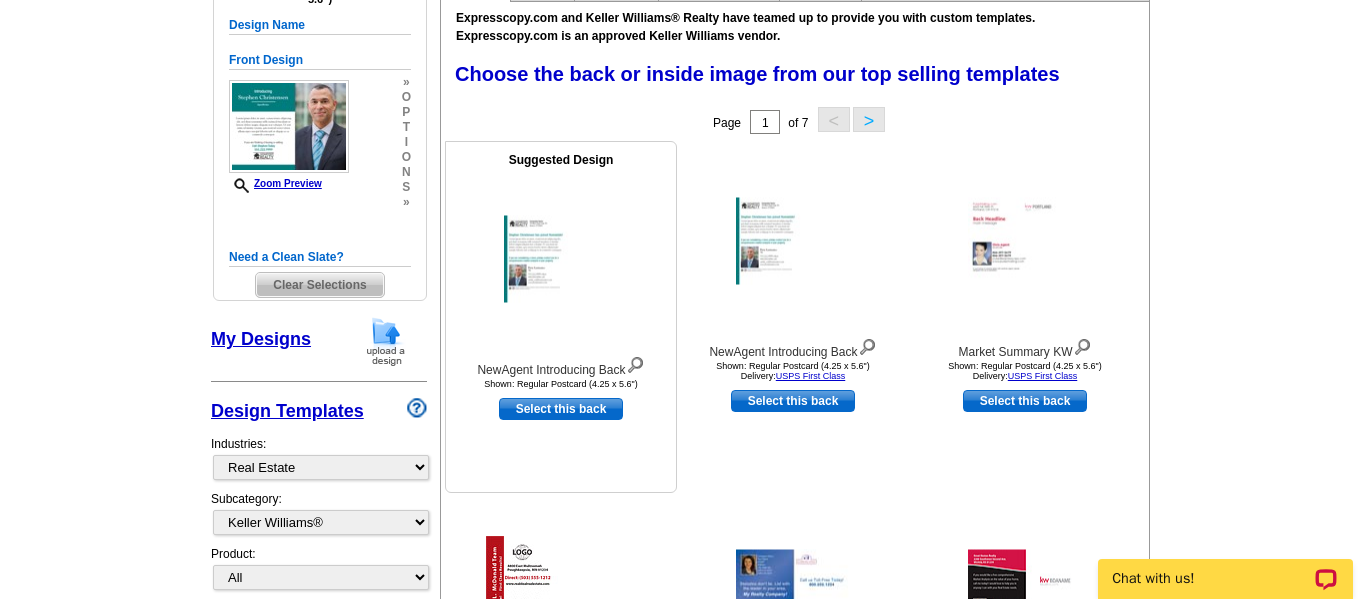 click on "Select this back" at bounding box center [561, 409] 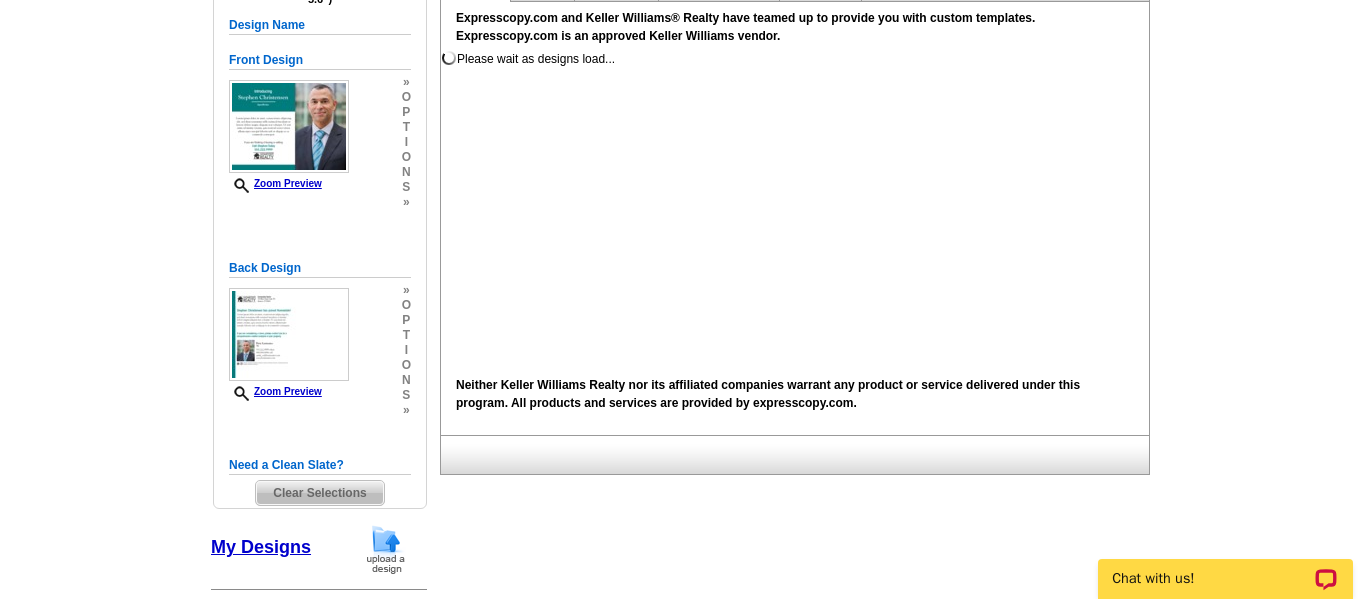 scroll, scrollTop: 0, scrollLeft: 0, axis: both 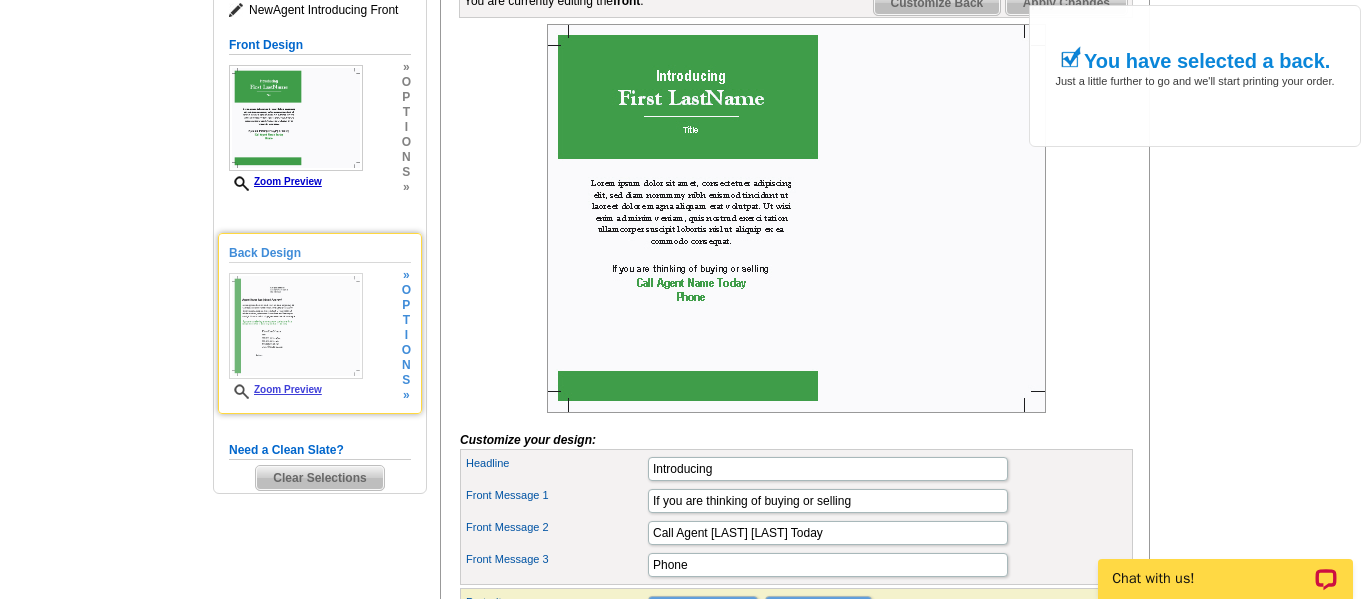 click on "Zoom Preview" at bounding box center [296, 336] 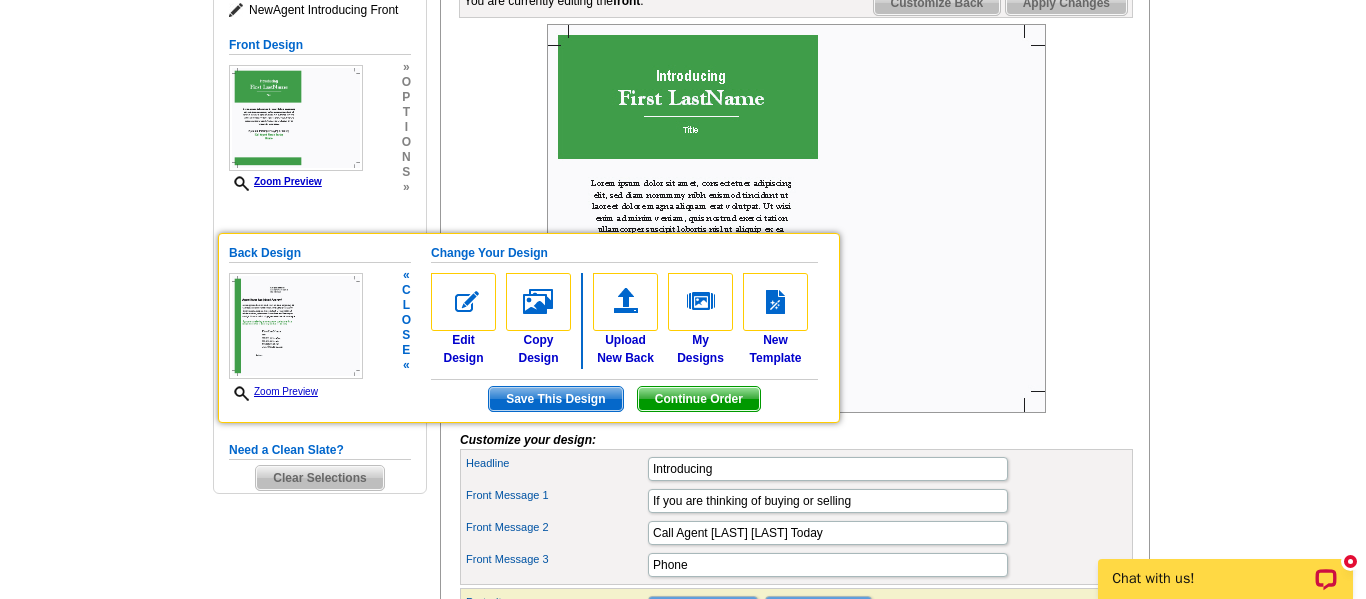 click on "Zoom Preview" at bounding box center [273, 391] 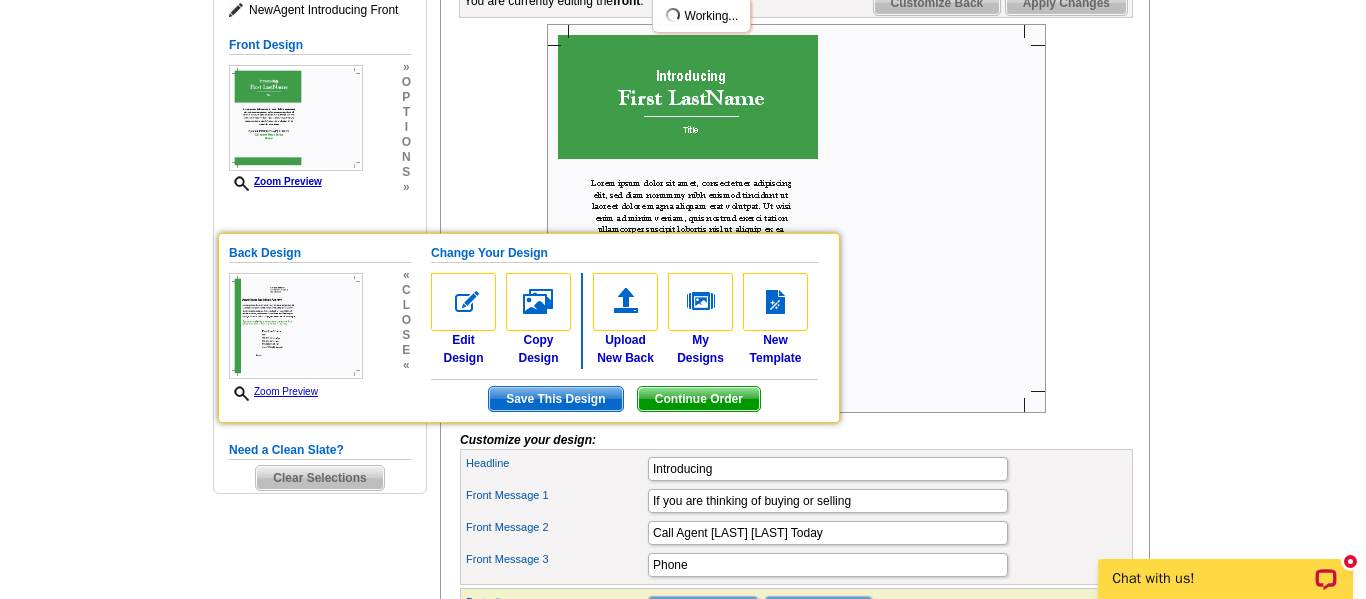 click on "Need Help? call 800-260-5887,  chat  with support, or have our designers make something custom just for you!
Got it, no need for the selection guide next time.
Show Results
Selected Design
Regular Postcard (4.25" x 5.6")
Design Name
NewAgent Introducing Front
Front Design
Zoom Preview
»
o
p
t
i
o
n
s
»" at bounding box center (683, 408) 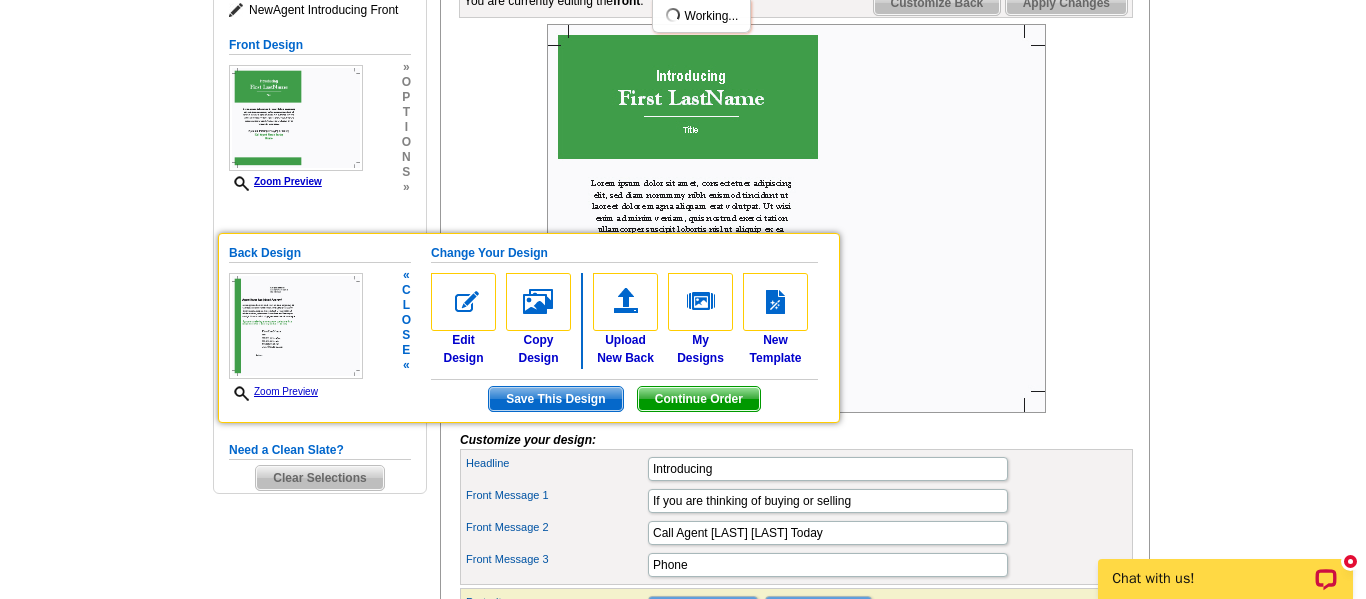 click on "Change Your Design" at bounding box center (624, 253) 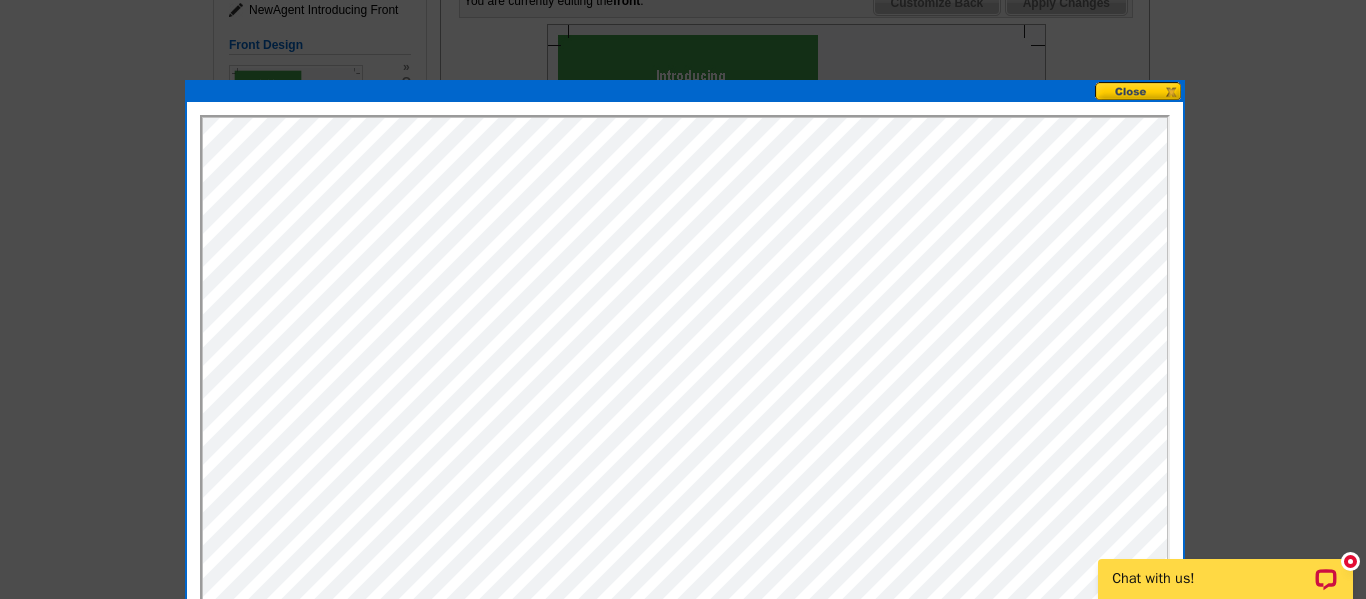 scroll, scrollTop: 0, scrollLeft: 0, axis: both 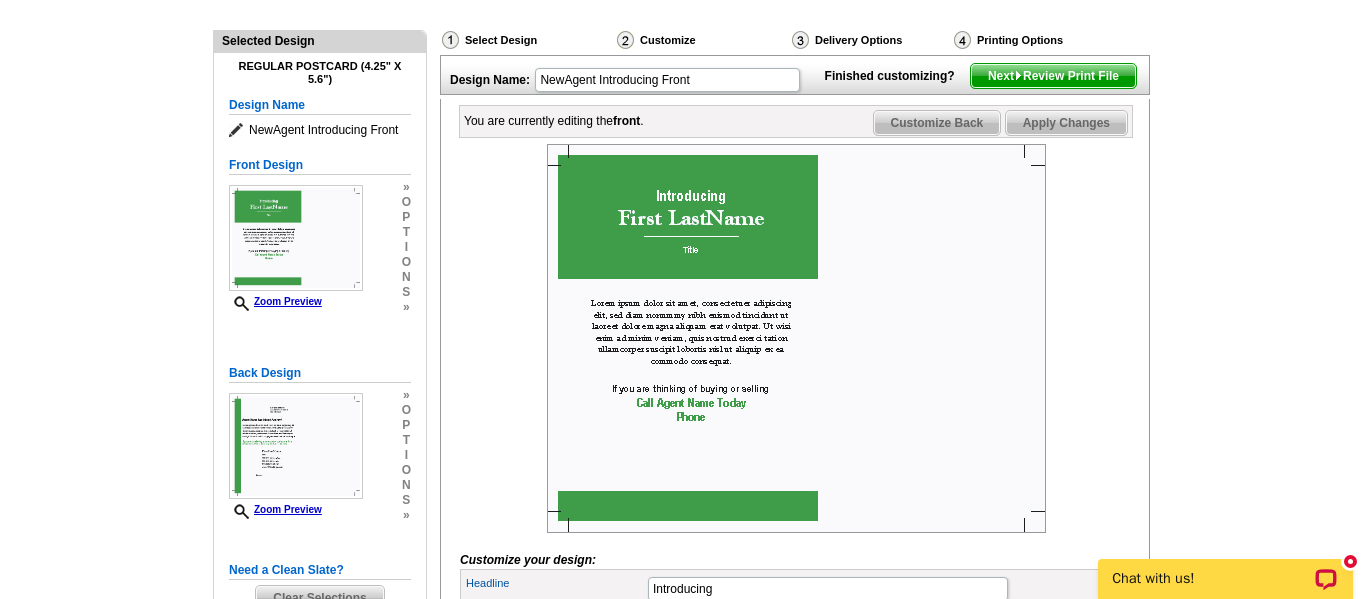 click at bounding box center (796, 338) 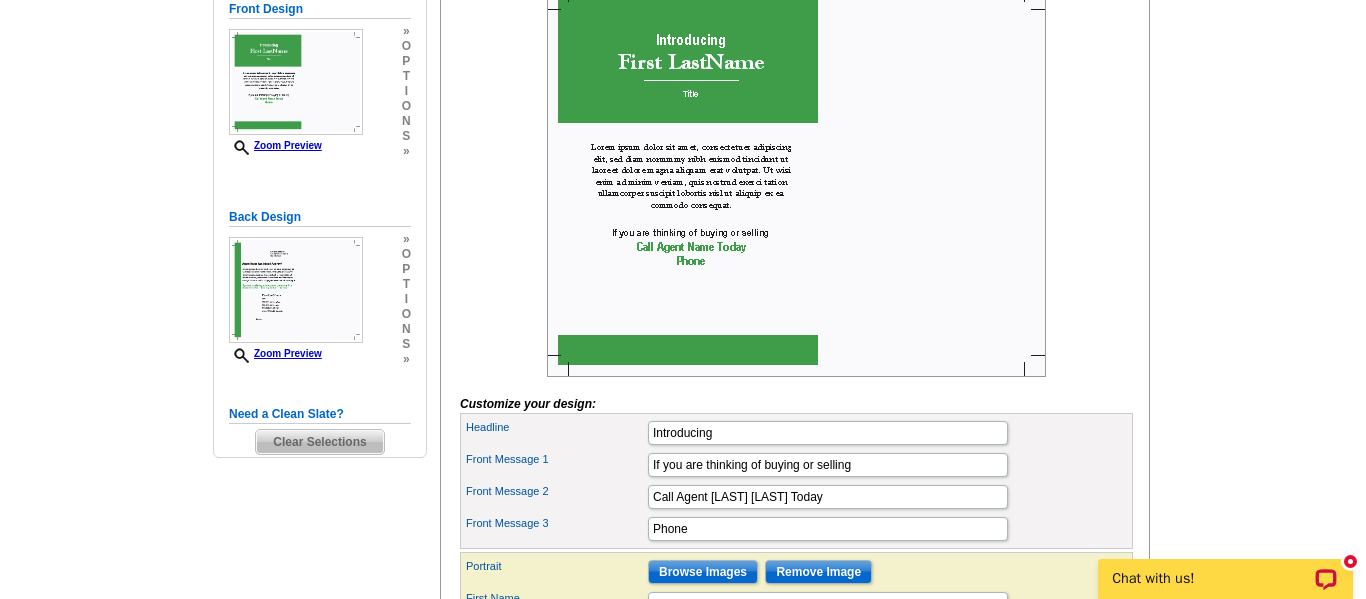 scroll, scrollTop: 360, scrollLeft: 0, axis: vertical 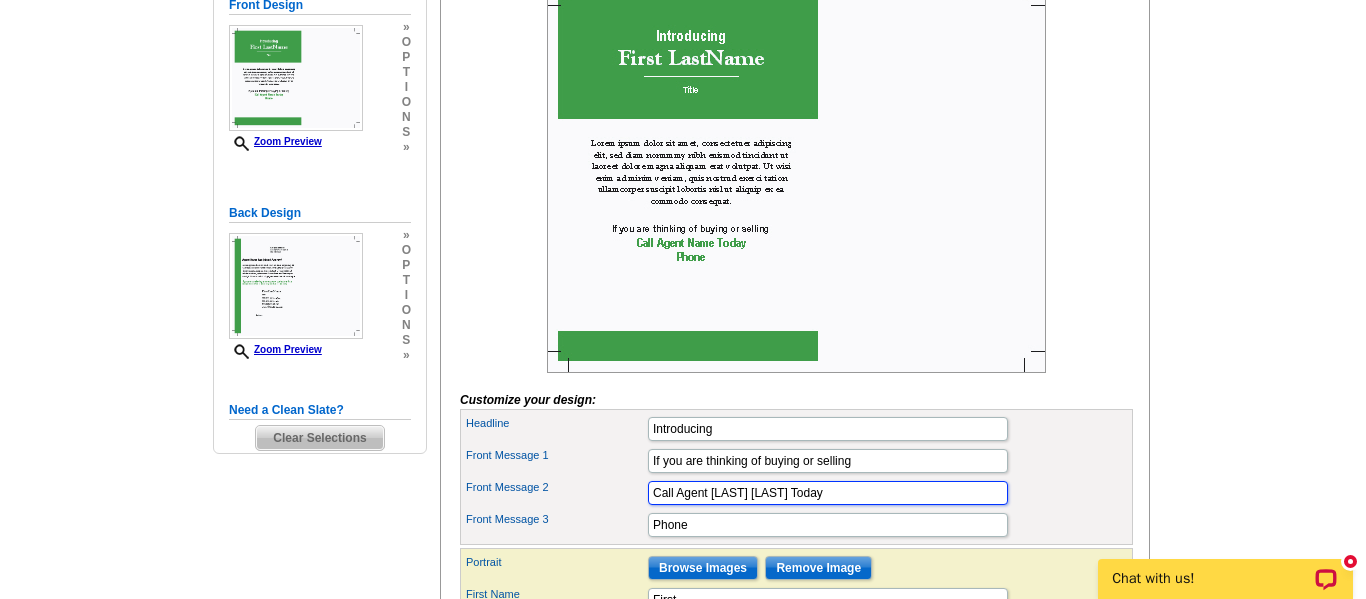 click on "Call Agent Name Today" at bounding box center [828, 493] 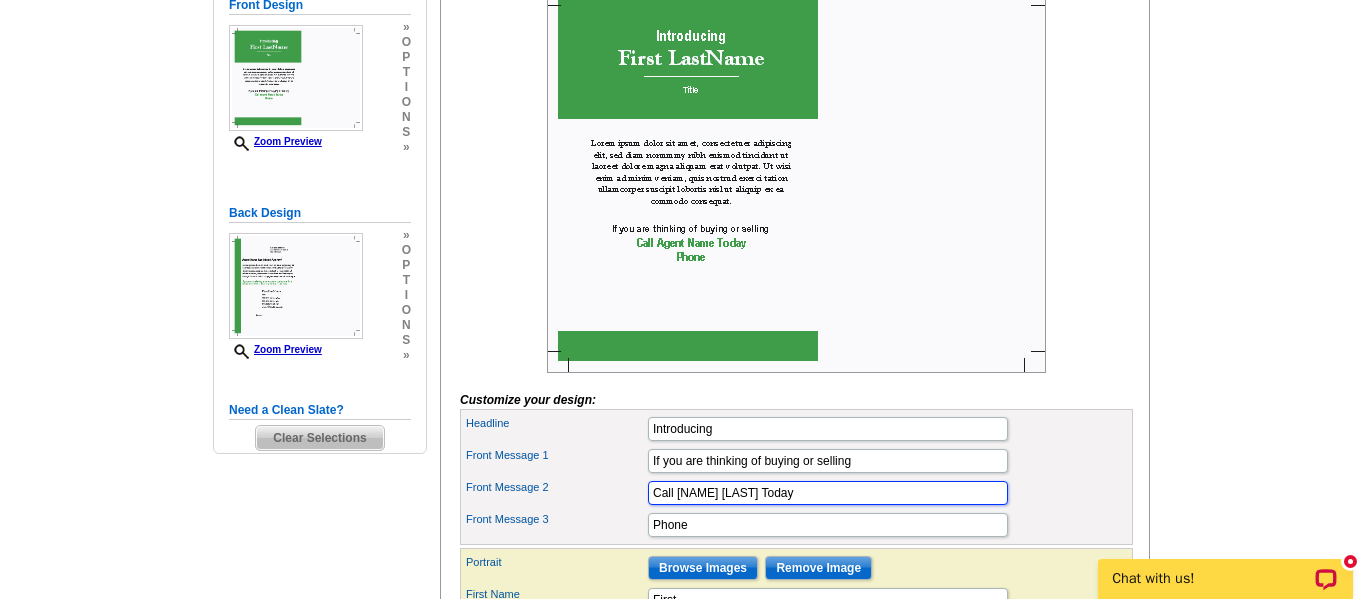 type on "Call Sabrina Adams Today" 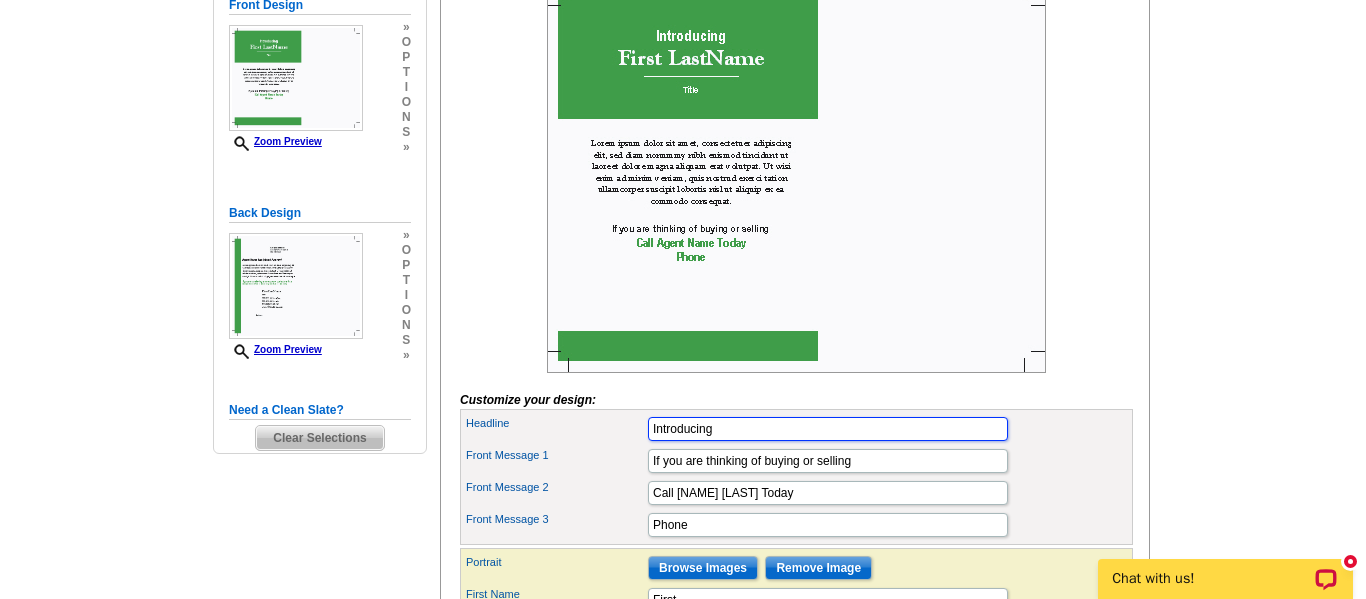 click on "Introducing" at bounding box center [828, 429] 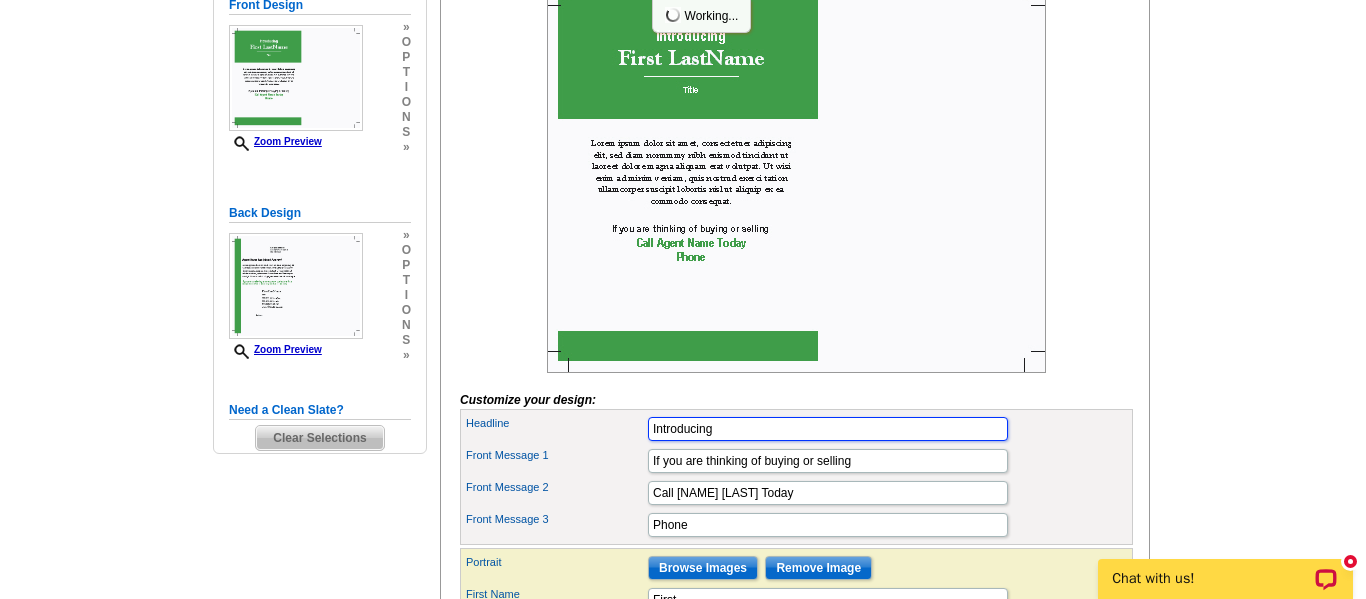 scroll, scrollTop: 0, scrollLeft: 0, axis: both 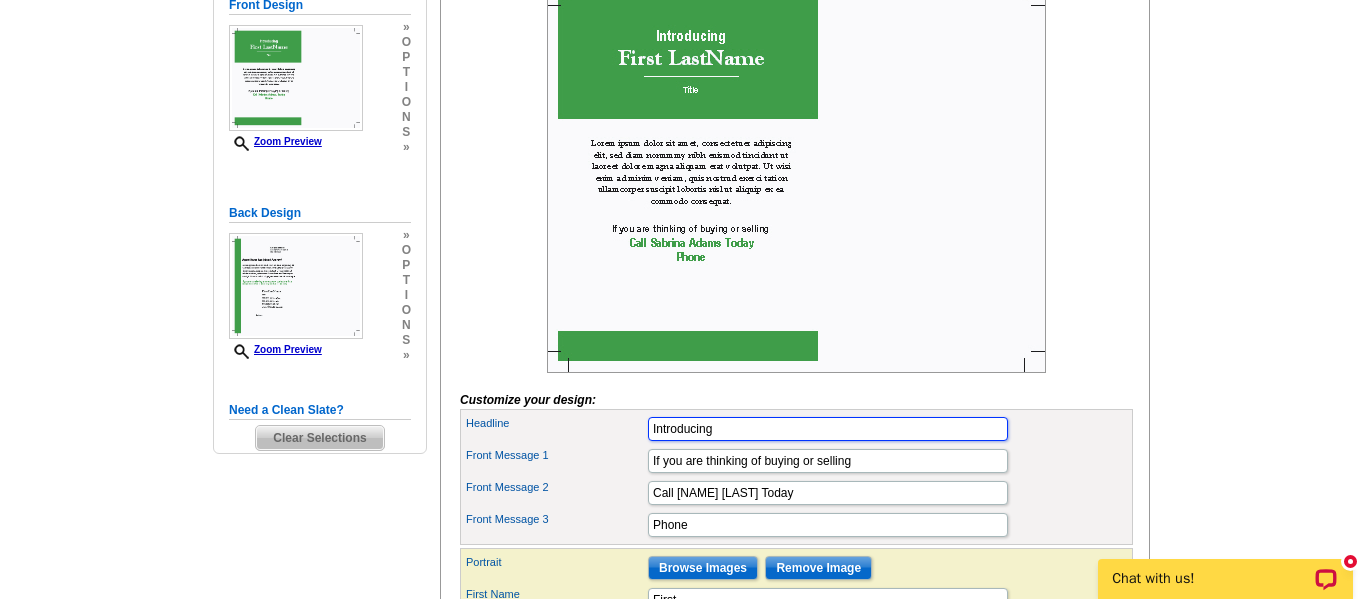 click on "Introducing" at bounding box center [828, 429] 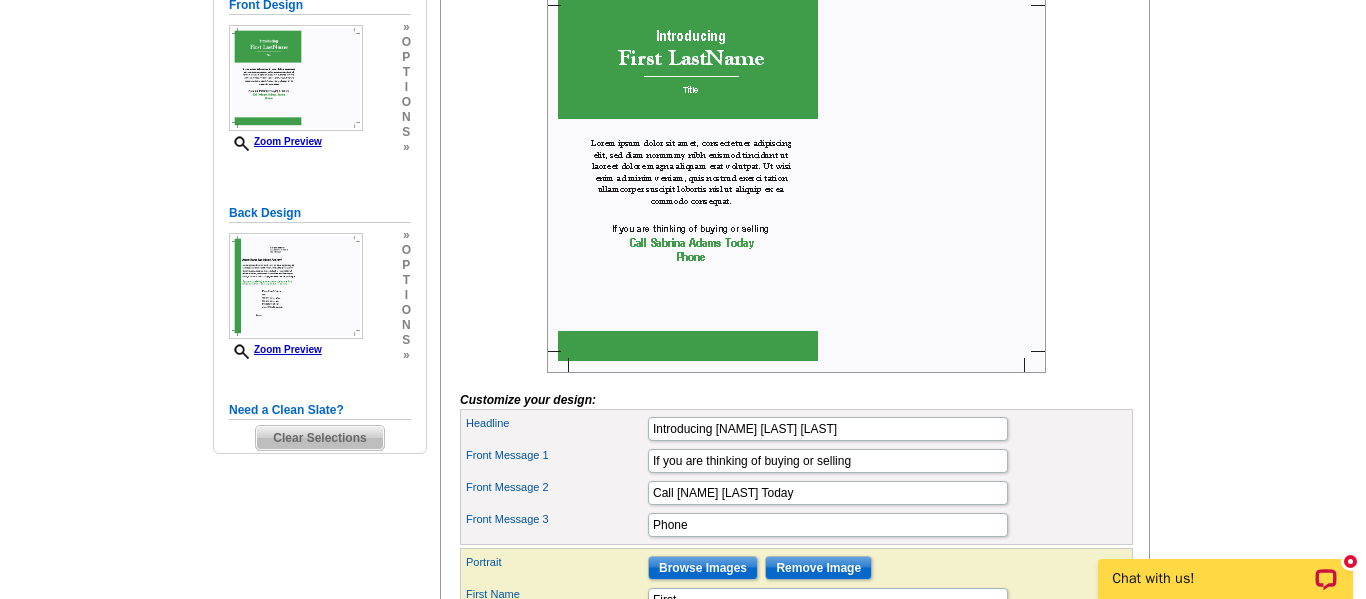 click on "Headline
Introducing Sabrina Adams Realtor" at bounding box center [796, 429] 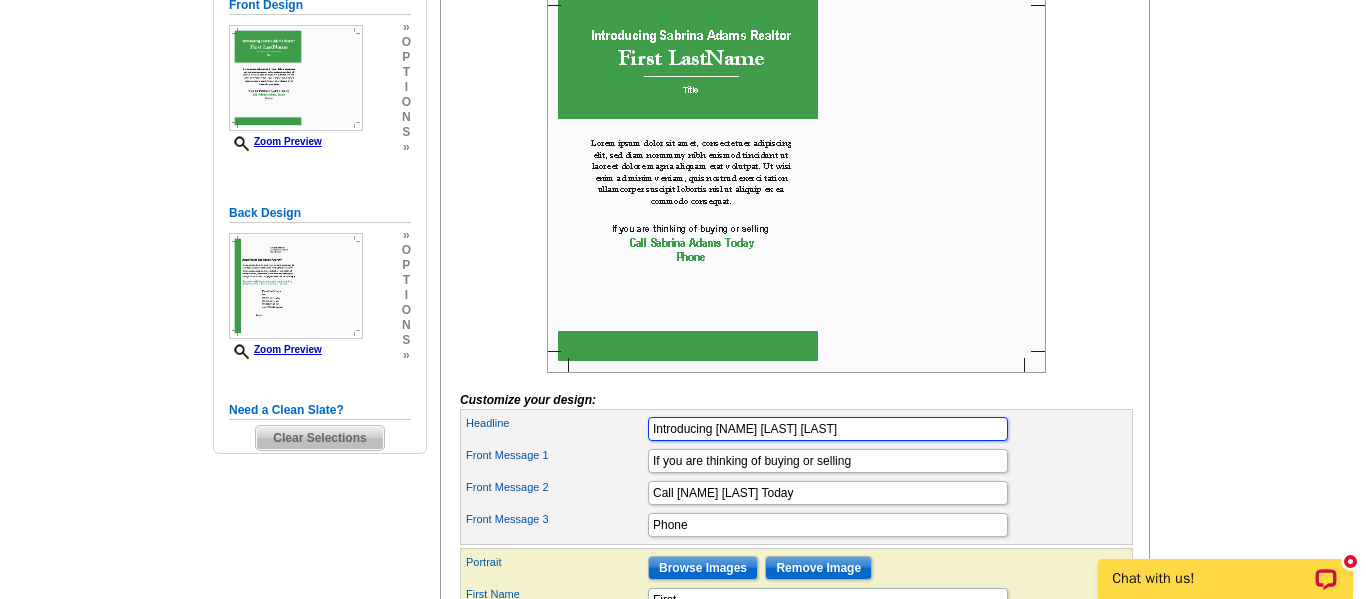click on "Introducing Sabrina Adams Realtor" at bounding box center [828, 429] 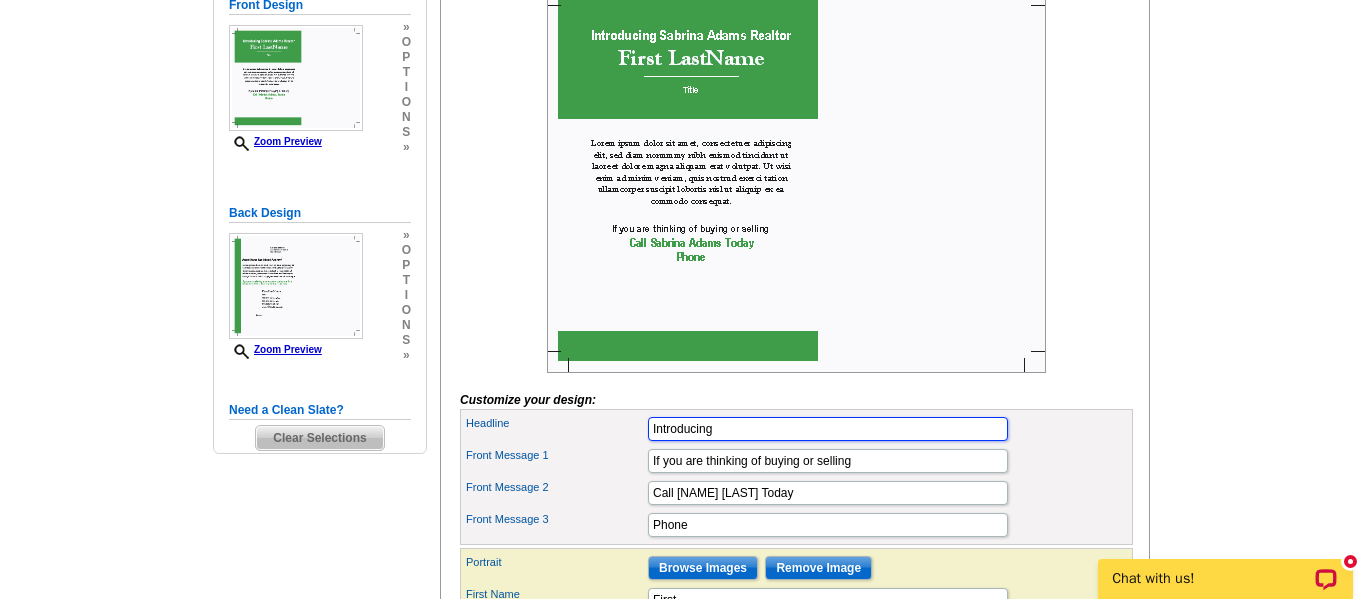 type on "Introducing" 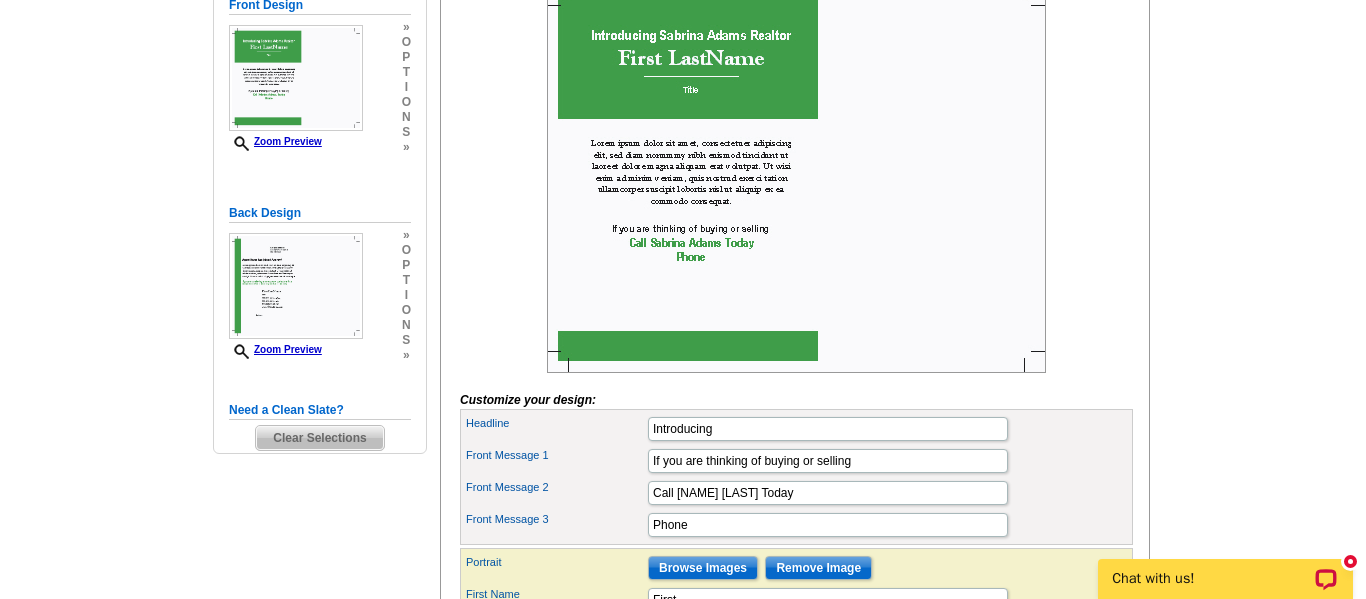 click on "Front Message 1
If you are thinking of buying or selling" at bounding box center [796, 461] 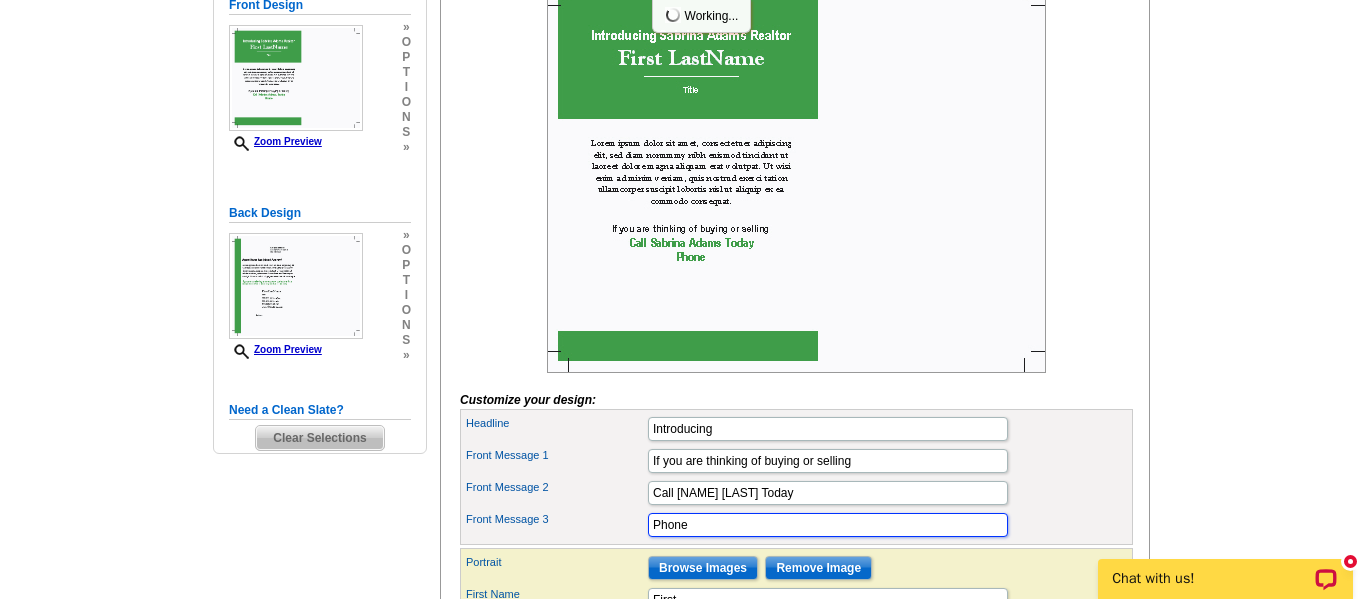 click on "Phone" at bounding box center (828, 525) 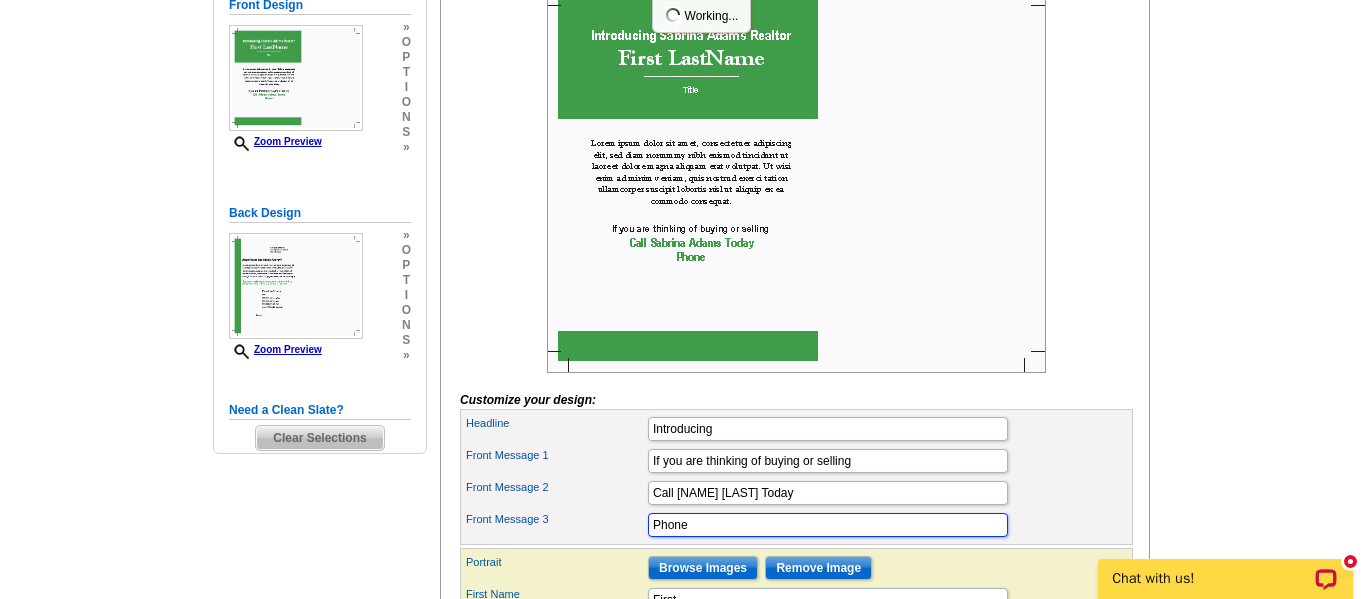 click on "Phone" at bounding box center [828, 525] 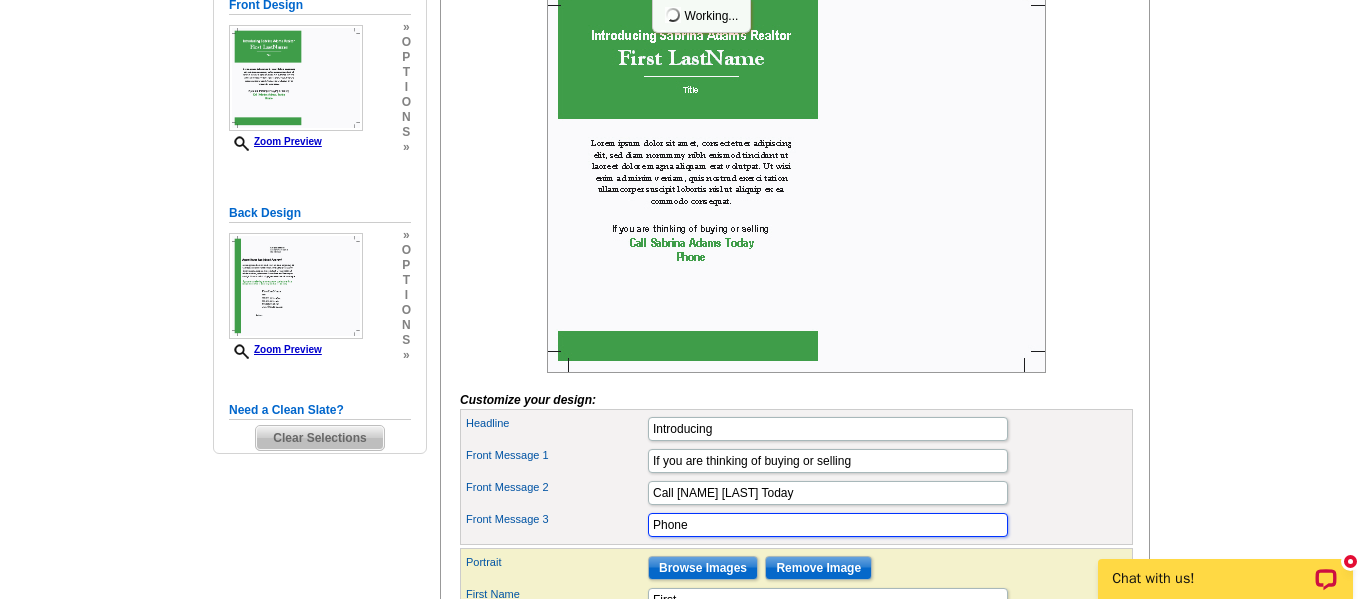 click on "Phone" at bounding box center [828, 525] 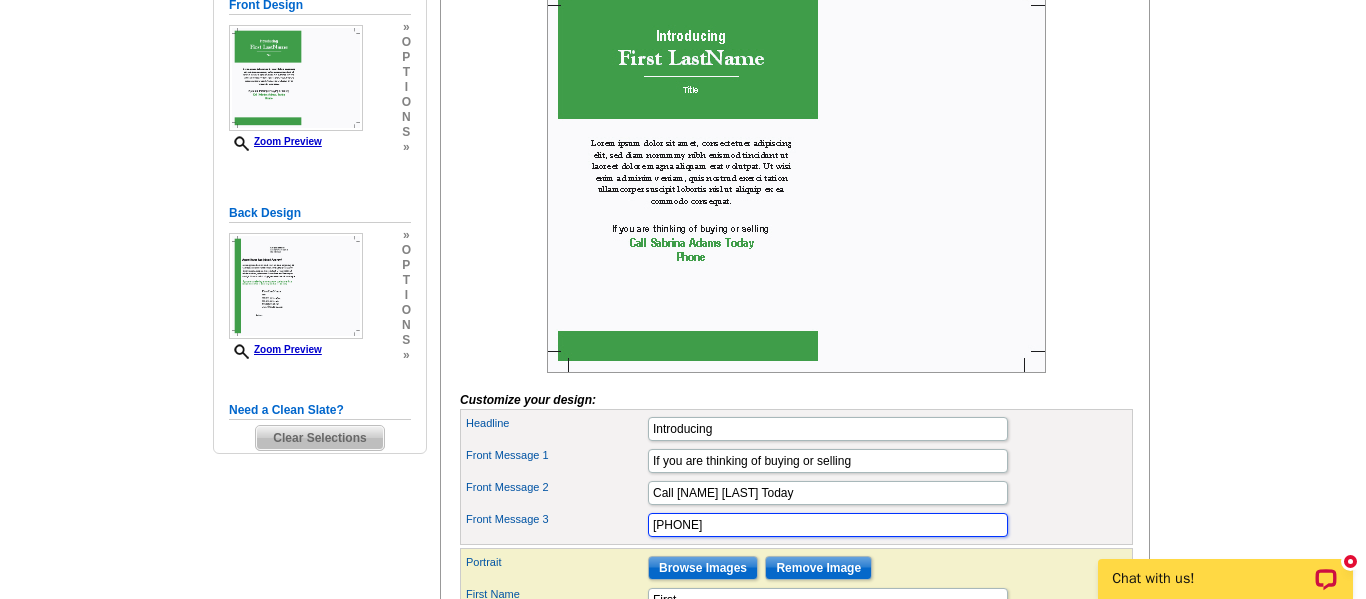 type on "469-383-8560" 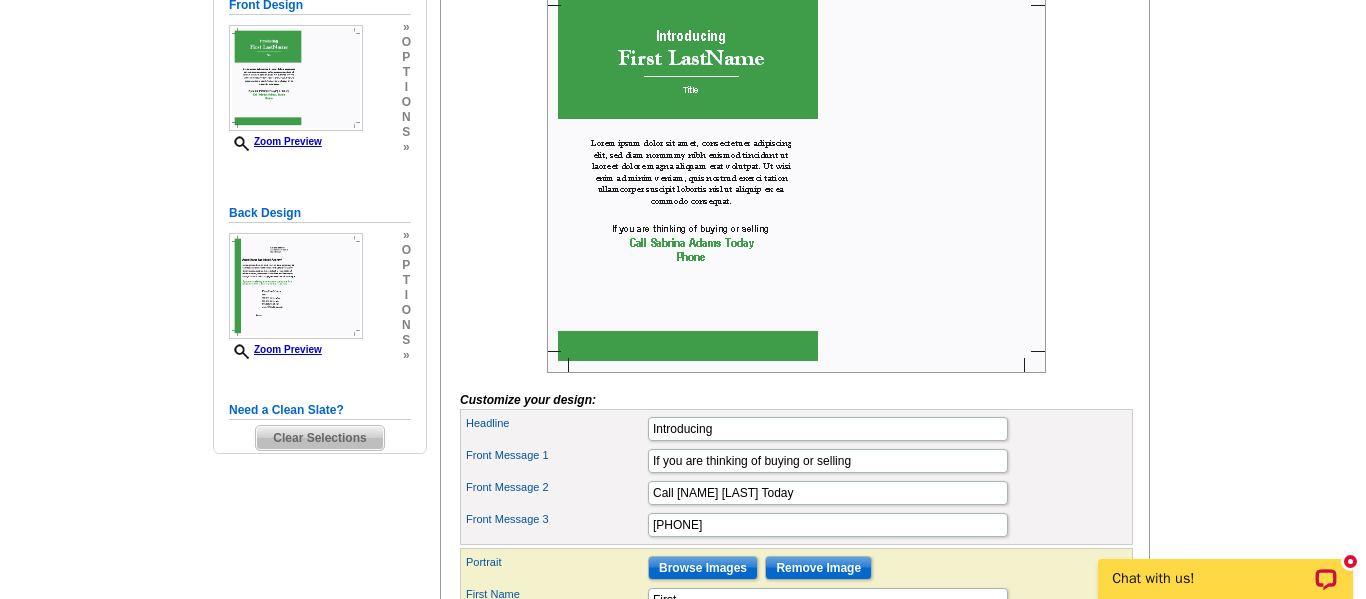 click on "Need Help? call 800-260-5887,  chat  with support, or have our designers make something custom just for you!
Got it, no need for the selection guide next time.
Show Results
Selected Design
Regular Postcard (4.25" x 5.6")
Design Name
NewAgent Introducing Front
Front Design
Zoom Preview
»
o
p
t
i
o
n
s
»" at bounding box center (683, 368) 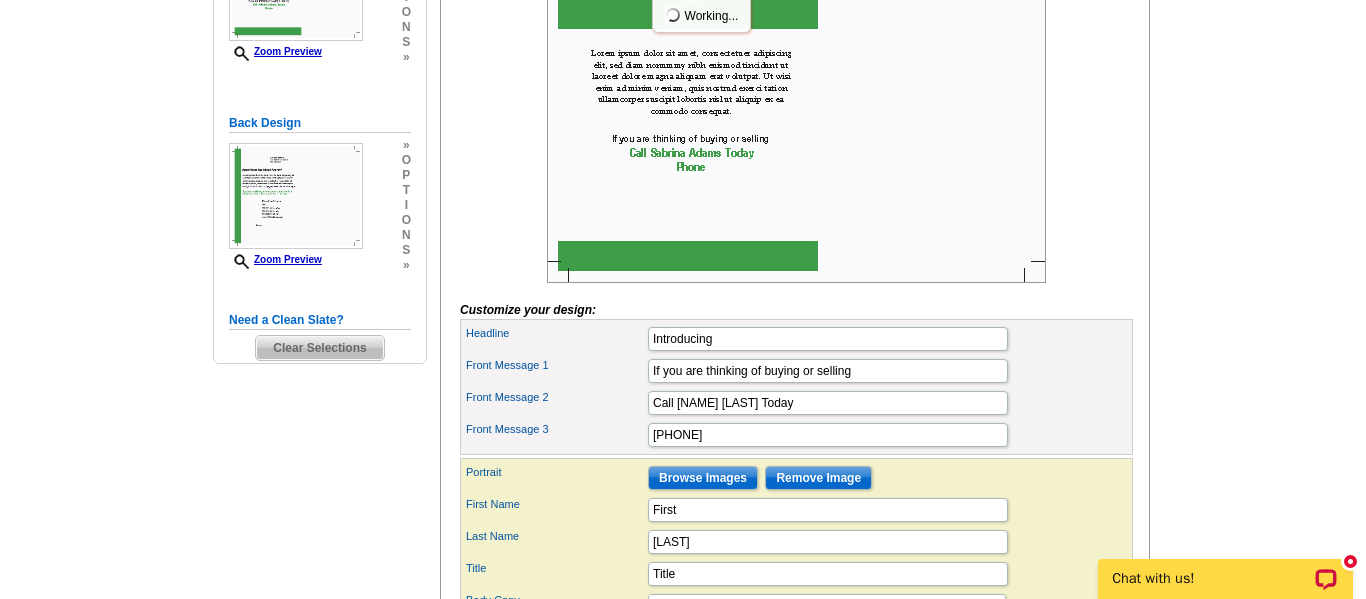 scroll, scrollTop: 480, scrollLeft: 0, axis: vertical 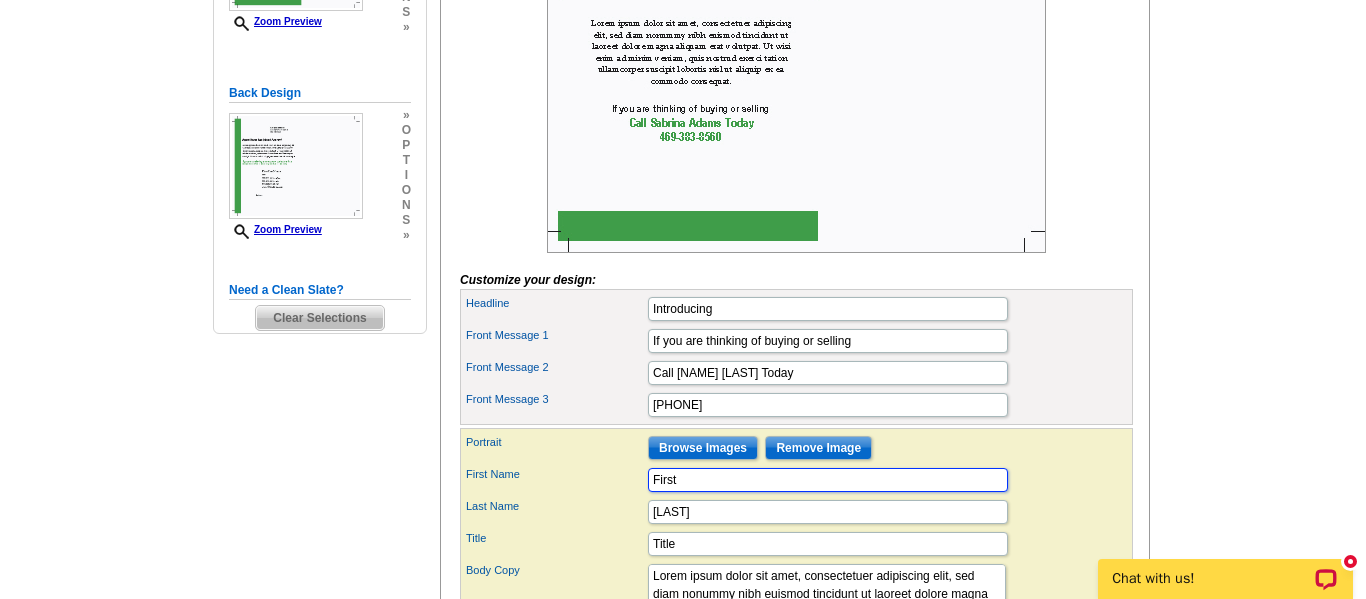 click on "First" at bounding box center [828, 480] 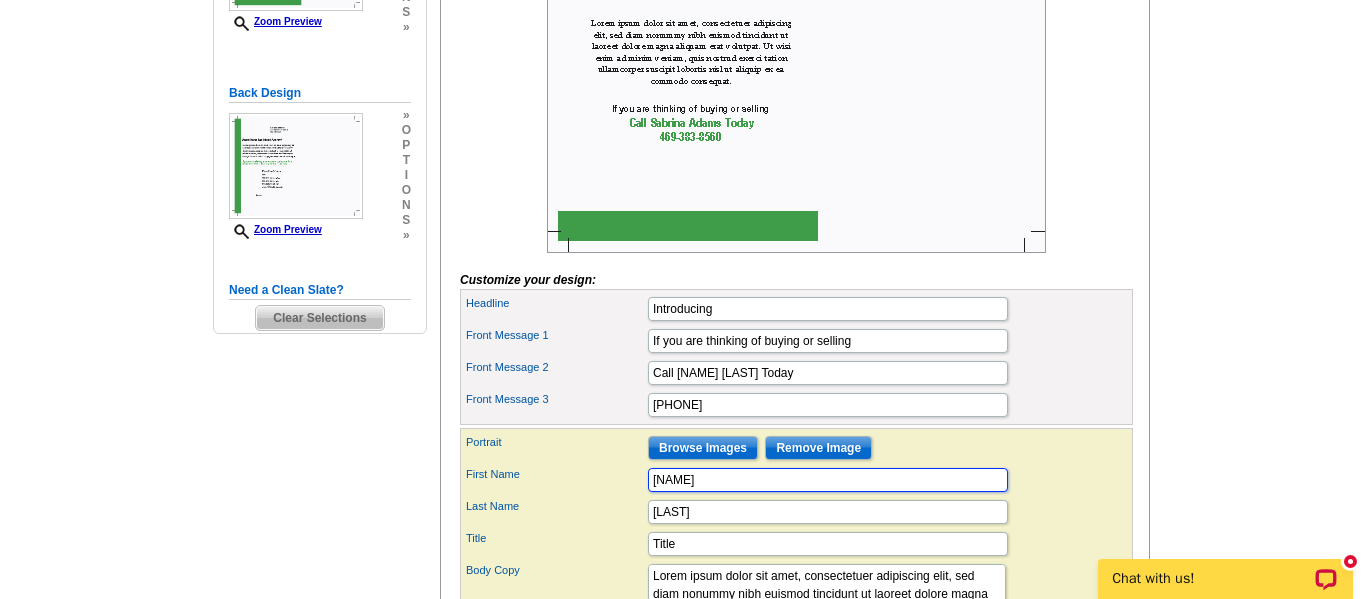 type on "Sabrina" 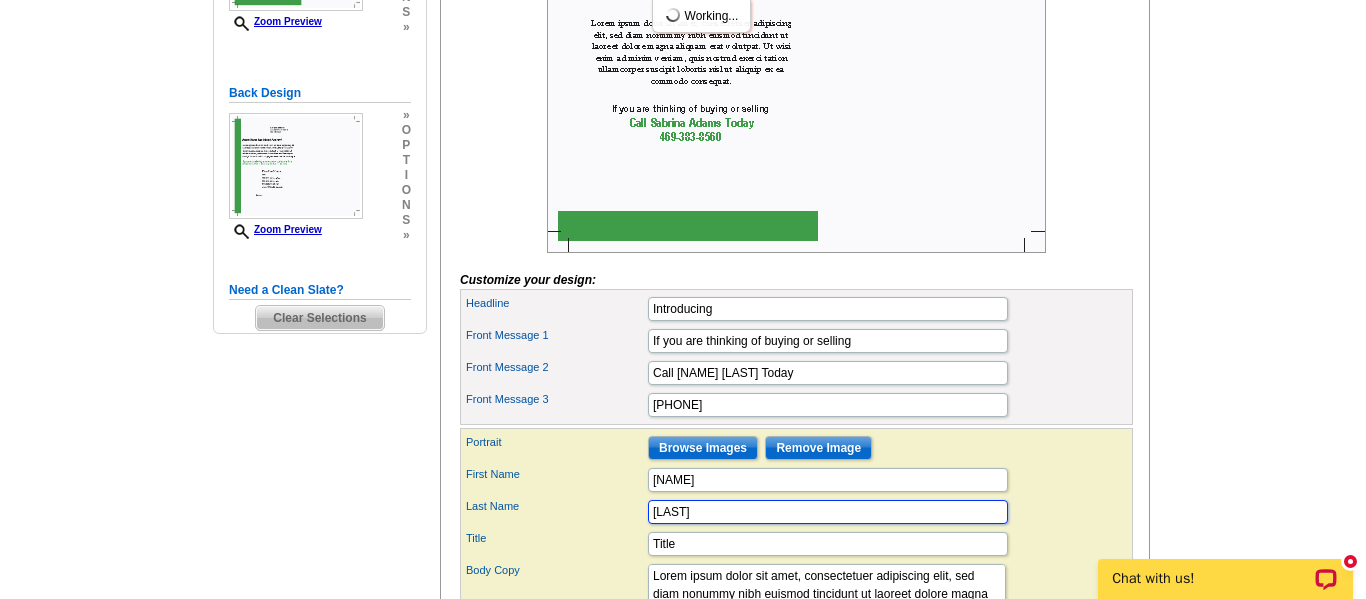 type on "Adams" 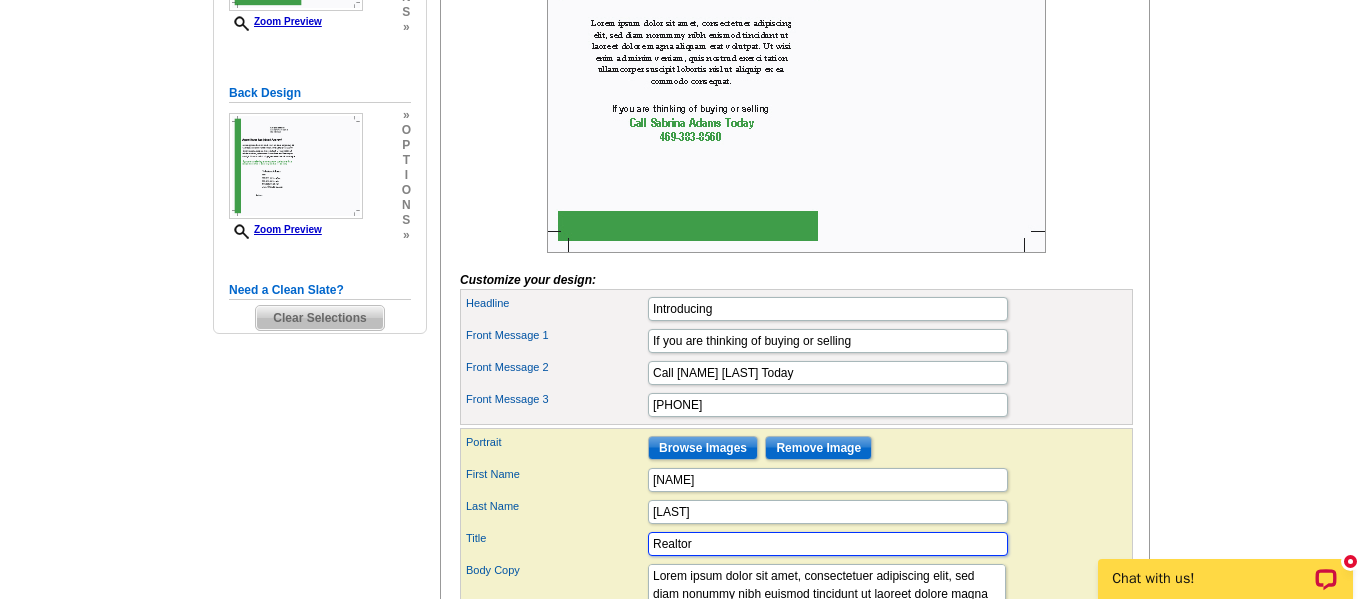 type on "Realtor" 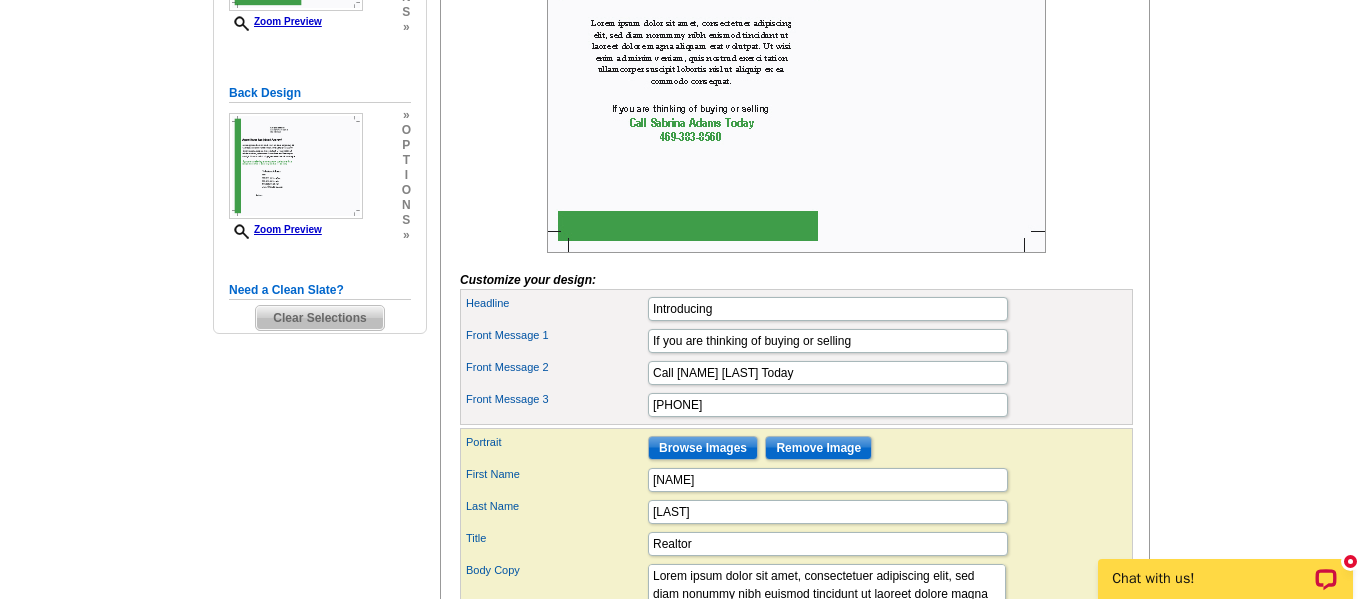 click on "Need Help? call 800-260-5887,  chat  with support, or have our designers make something custom just for you!
Got it, no need for the selection guide next time.
Show Results
Selected Design
Regular Postcard (4.25" x 5.6")
Design Name
NewAgent Introducing Front
Front Design
Zoom Preview
»
o
p
t
i
o
n
s
»" at bounding box center [683, 248] 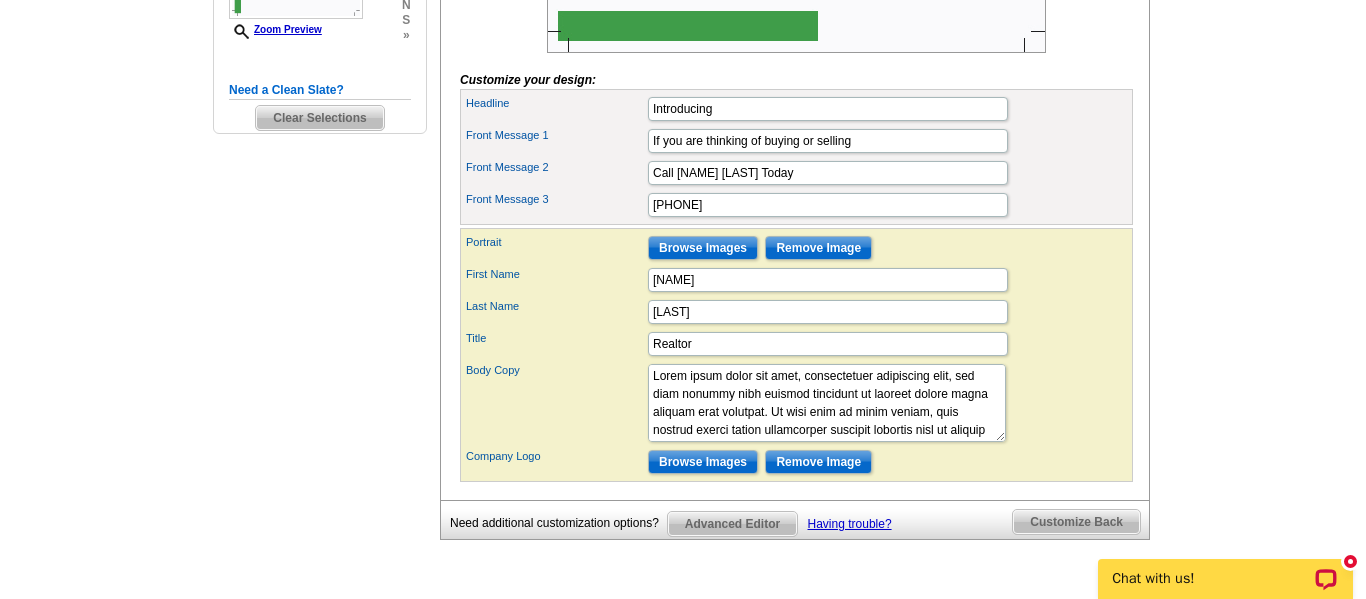 scroll, scrollTop: 720, scrollLeft: 0, axis: vertical 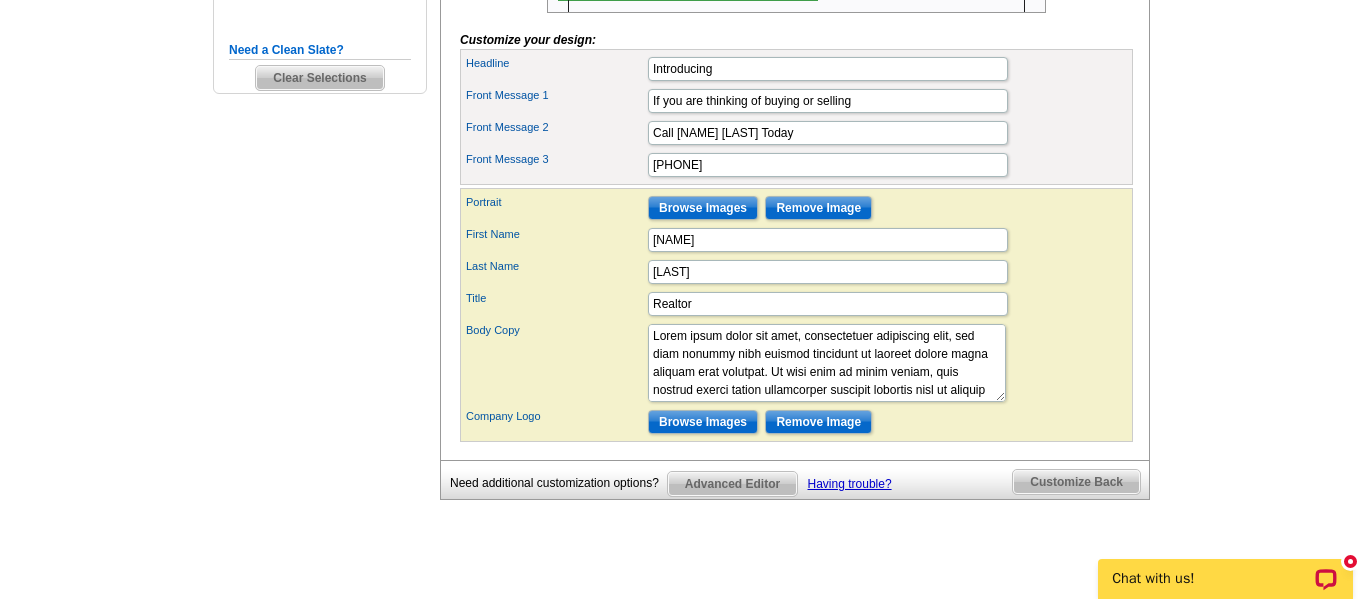 click on "Need Help? call 800-260-5887,  chat  with support, or have our designers make something custom just for you!
Got it, no need for the selection guide next time.
Show Results
Selected Design
Regular Postcard (4.25" x 5.6")
Design Name
NewAgent Introducing Front
Front Design
Zoom Preview
»
o
p
t
i
o
n
s
»" at bounding box center [683, 8] 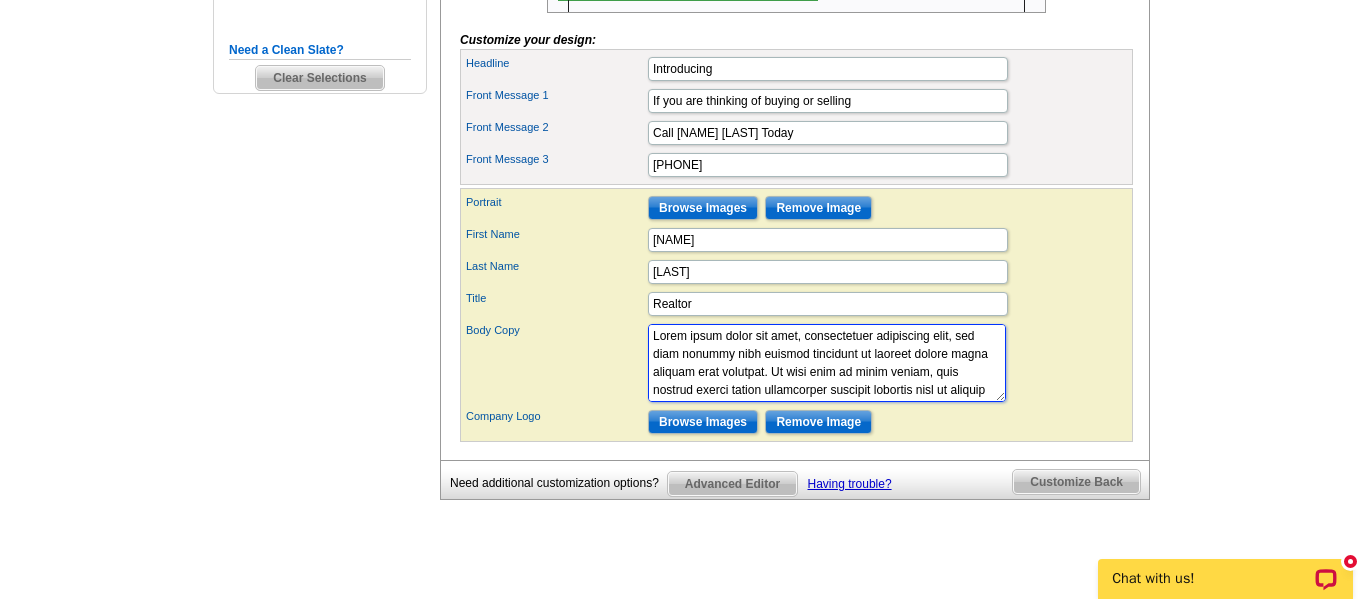 scroll, scrollTop: 18, scrollLeft: 0, axis: vertical 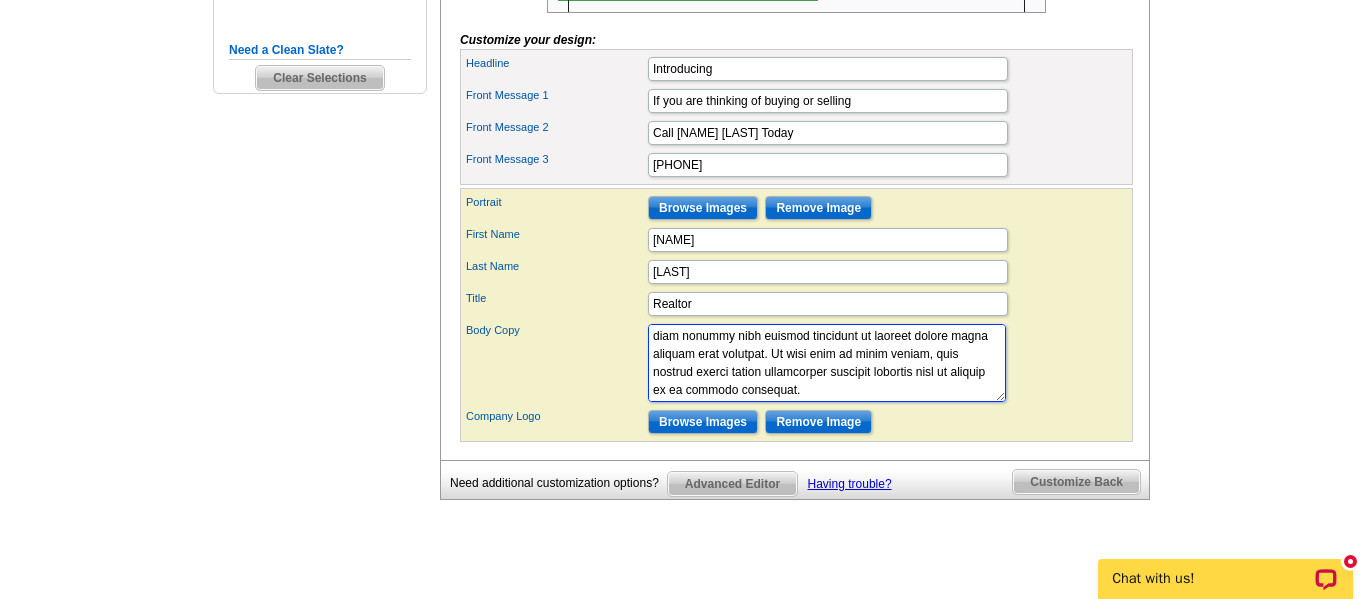 drag, startPoint x: 650, startPoint y: 363, endPoint x: 1211, endPoint y: 451, distance: 567.86005 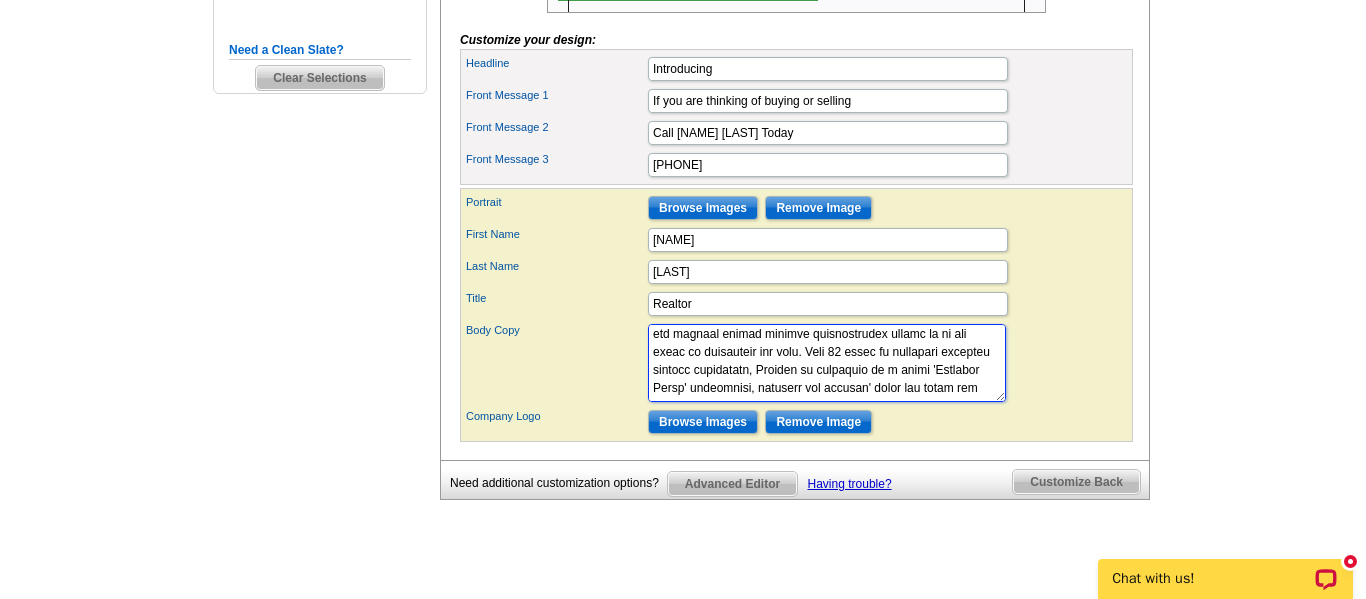 scroll, scrollTop: 2, scrollLeft: 0, axis: vertical 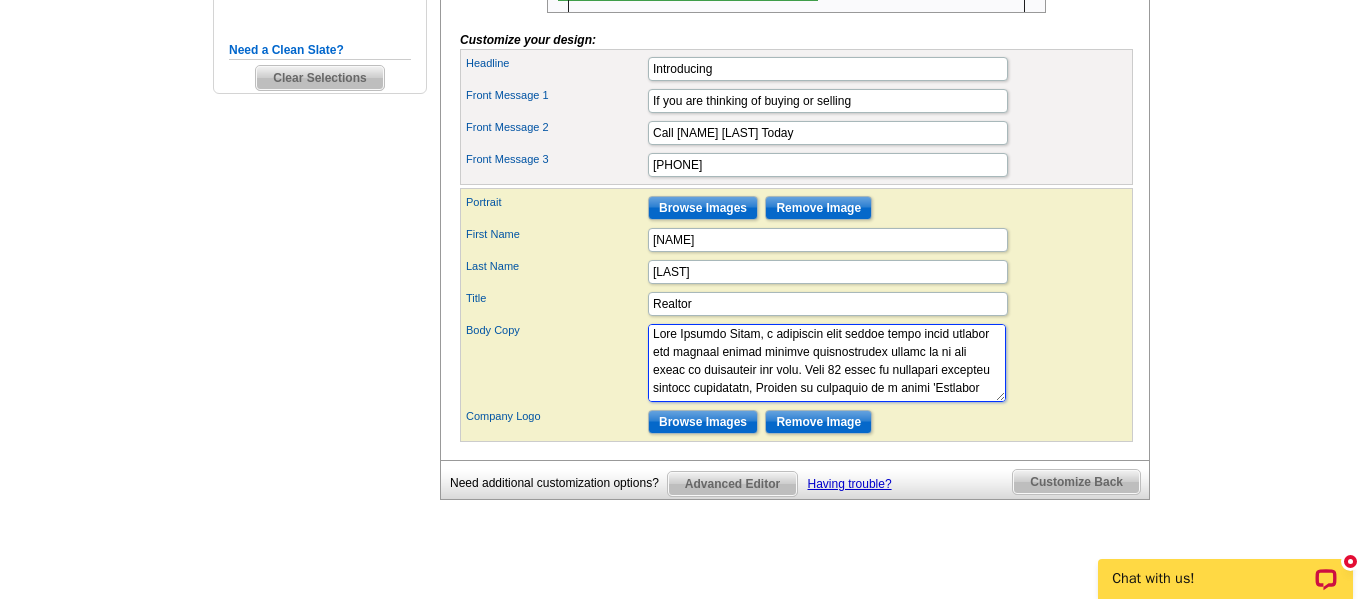 type on "Meet Sabrina Adams, a dedicated real estate agent whose passion for helping others achieve homeownership dreams is at the heart of everything she does. With 27 years of extensive customer service experience, Sabrina is committed to a truly 'Customer First' experience, ensuring her clients' needs and goals are always the top priority.
A native of Lancaster, TX, Sabrina embraced the Houston/Galveston lifestyle in 2014. Her decision to enter real estate was deeply personal: she sought to build her own successful business, create a better future for her family, and empower people to secure their dream homes. This commitment shines through in her tireless advocacy for her clients.
Sabrina currently calls Duncanville, TX home, where she enjoys a bustling life with her husband, two children, her independent young adult who lives in Hitchcock, TX, two dogs, and her mother. In her free time, she's an active member of her community, whether she's cheering on her little league football team, bringing creative DIY p..." 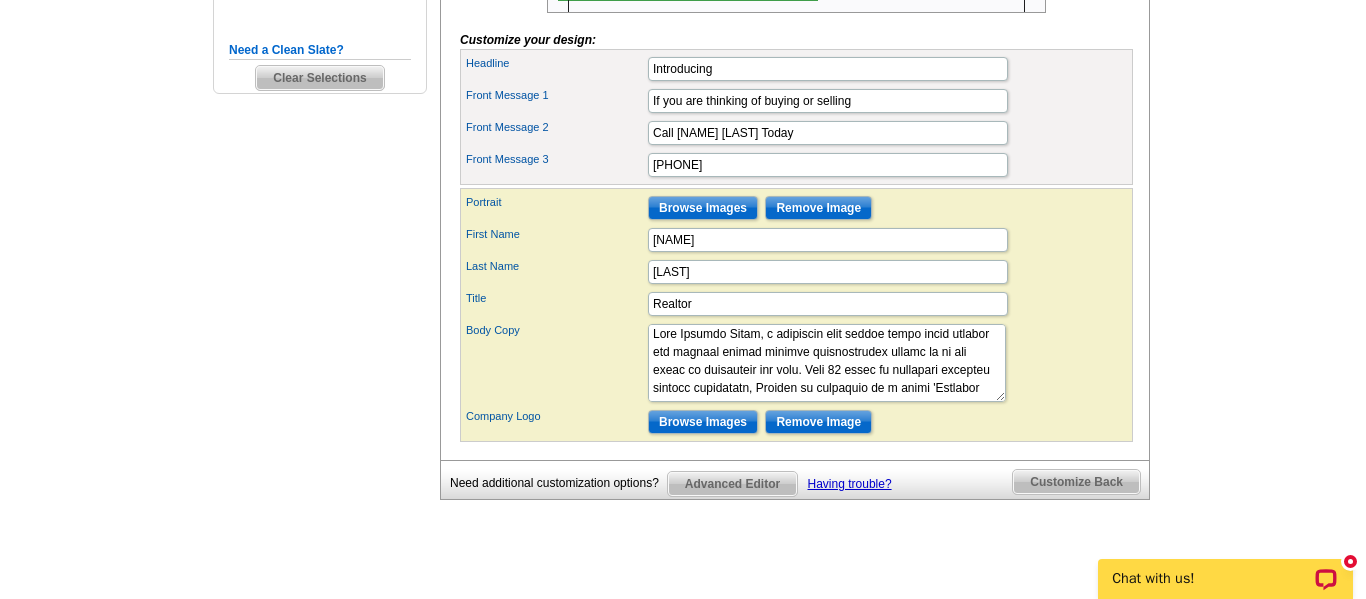 click on "Body Copy
Lorem ipsum dolor sit amet, consectetuer adipiscing elit, sed diam nonummy nibh euismod tincidunt ut laoreet dolore magna aliquam erat volutpat. Ut wisi enim ad minim veniam, quis nostrud exerci tation ullamcorper suscipit lobortis nisl ut aliquip ex ea commodo consequat." at bounding box center (796, 363) 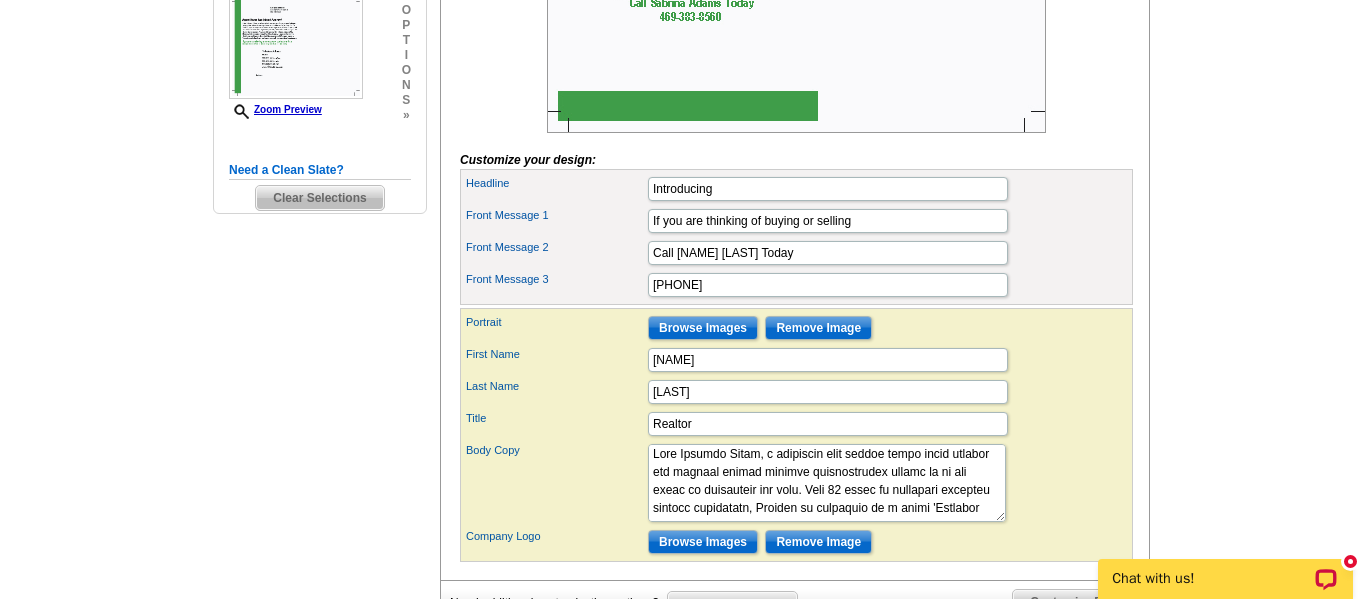 scroll, scrollTop: 560, scrollLeft: 0, axis: vertical 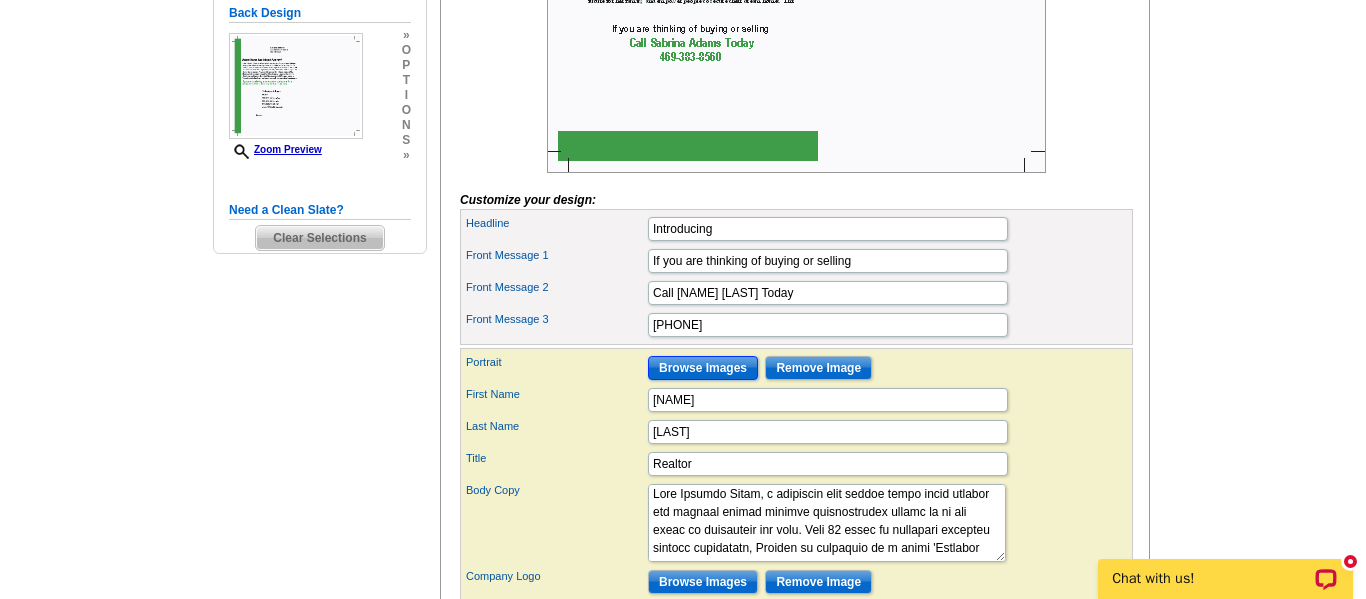 click on "Browse Images" at bounding box center (703, 368) 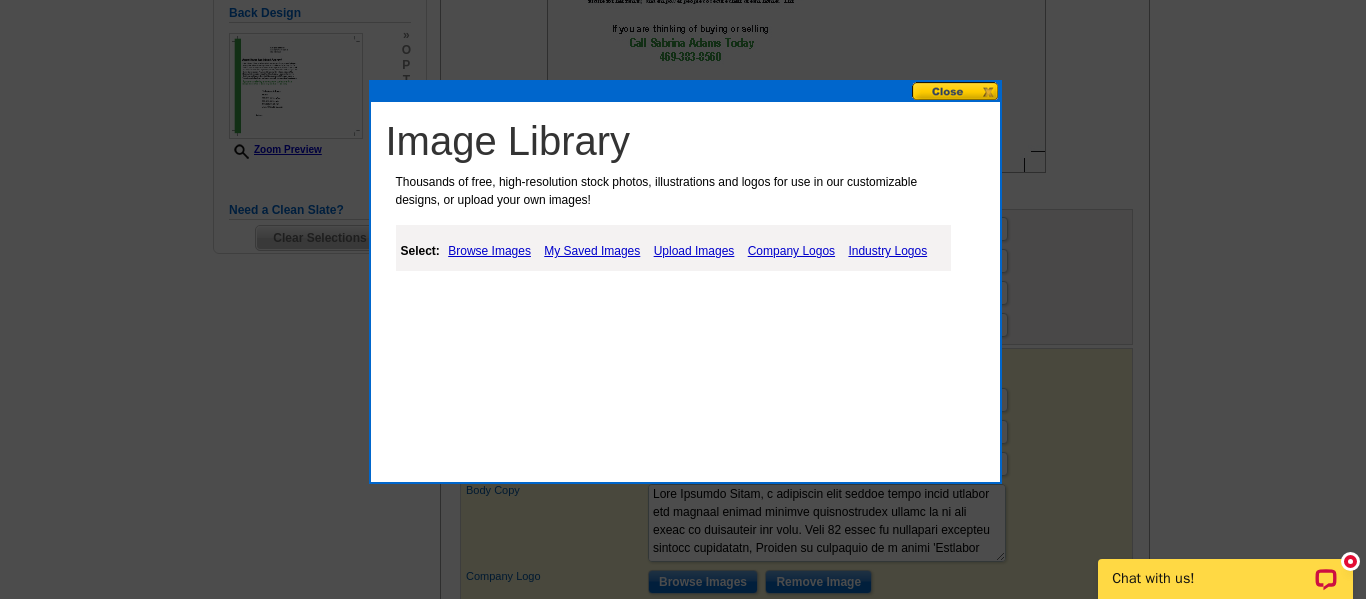 click on "Browse Images" at bounding box center (489, 251) 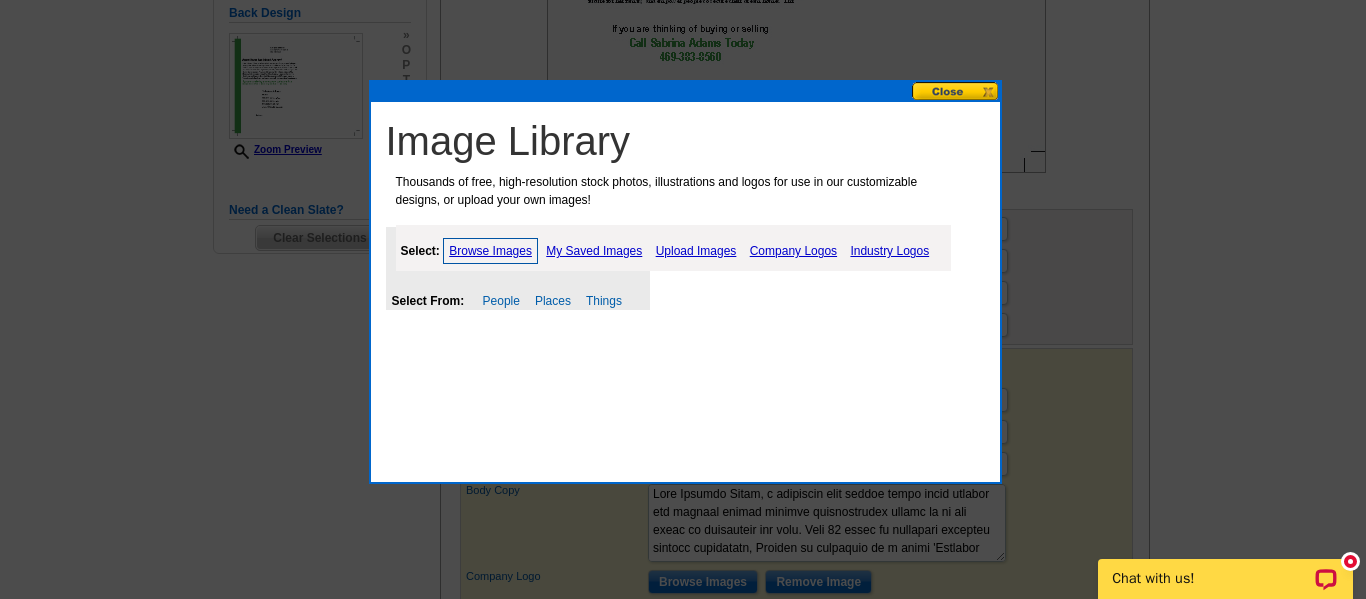 click on "Upload Images" at bounding box center (696, 251) 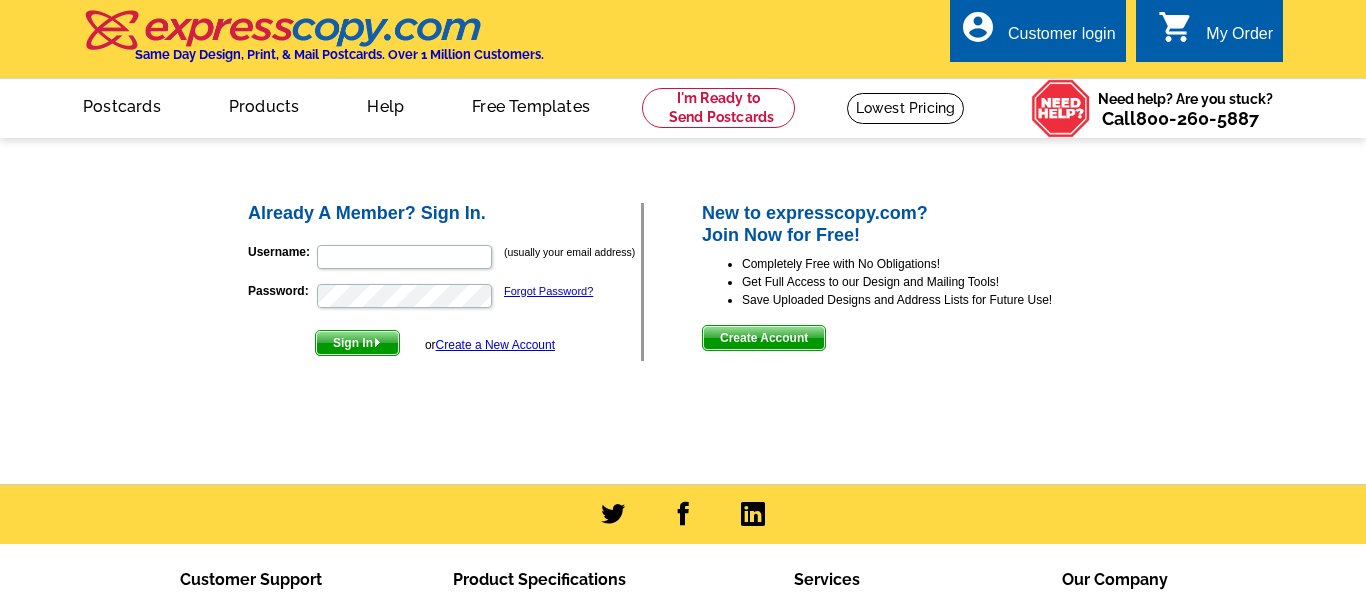 scroll, scrollTop: 0, scrollLeft: 0, axis: both 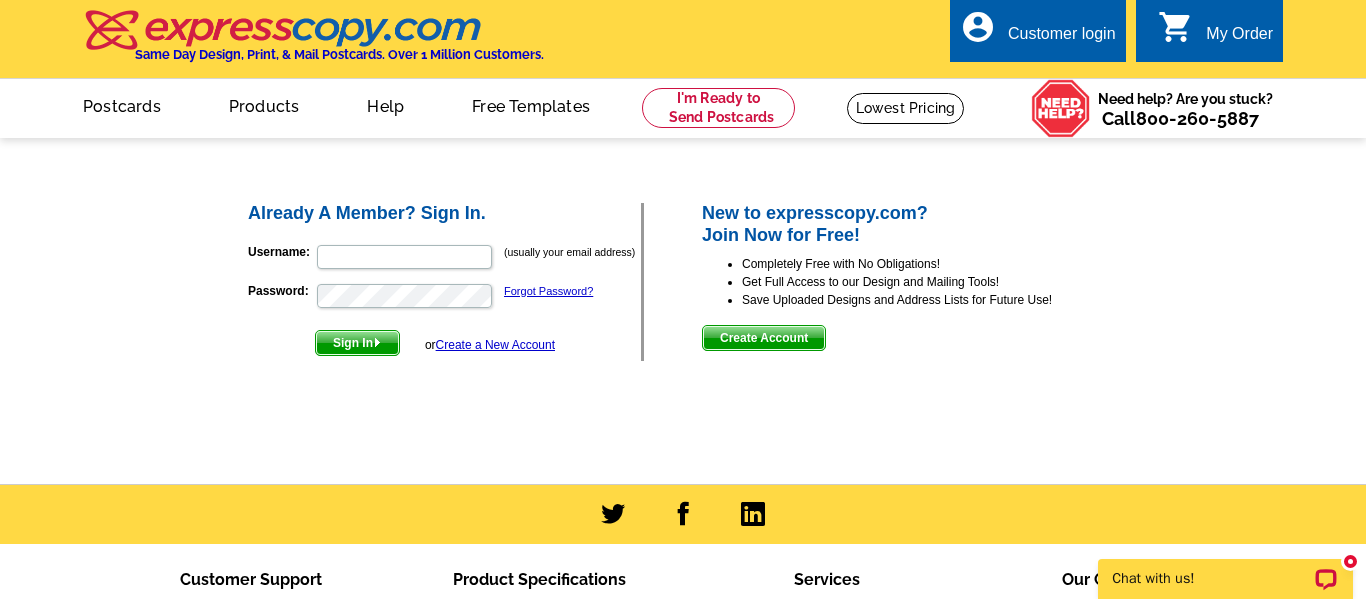 click on "Create Account" at bounding box center [764, 338] 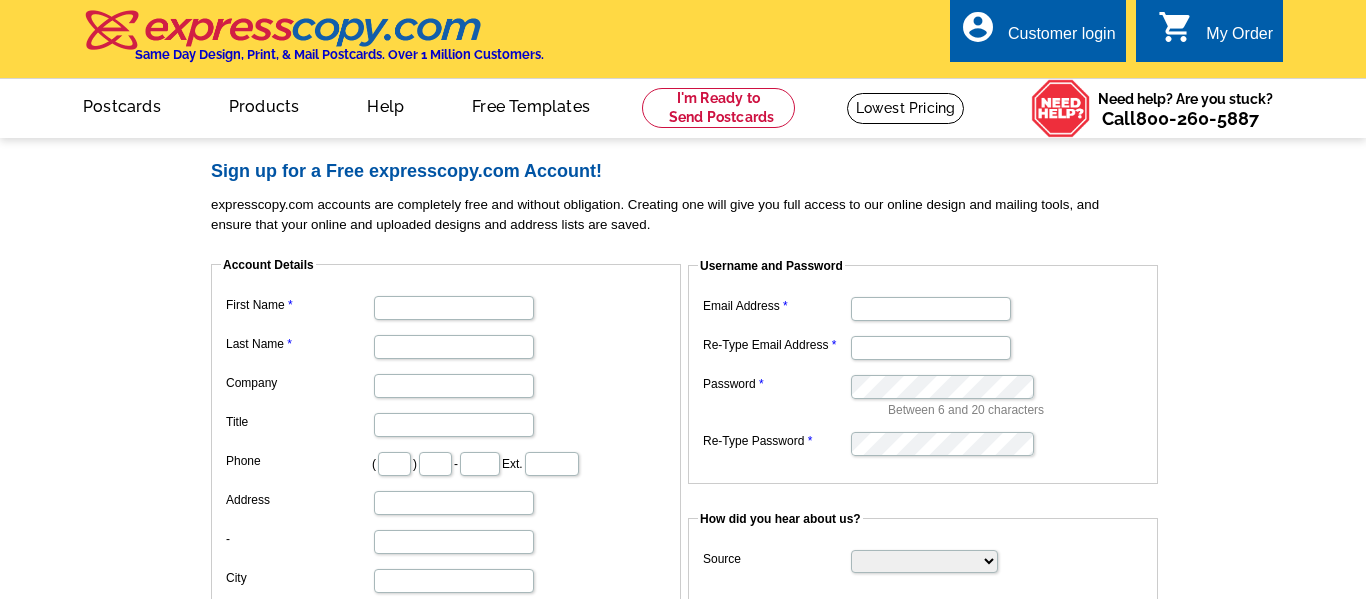 scroll, scrollTop: 0, scrollLeft: 0, axis: both 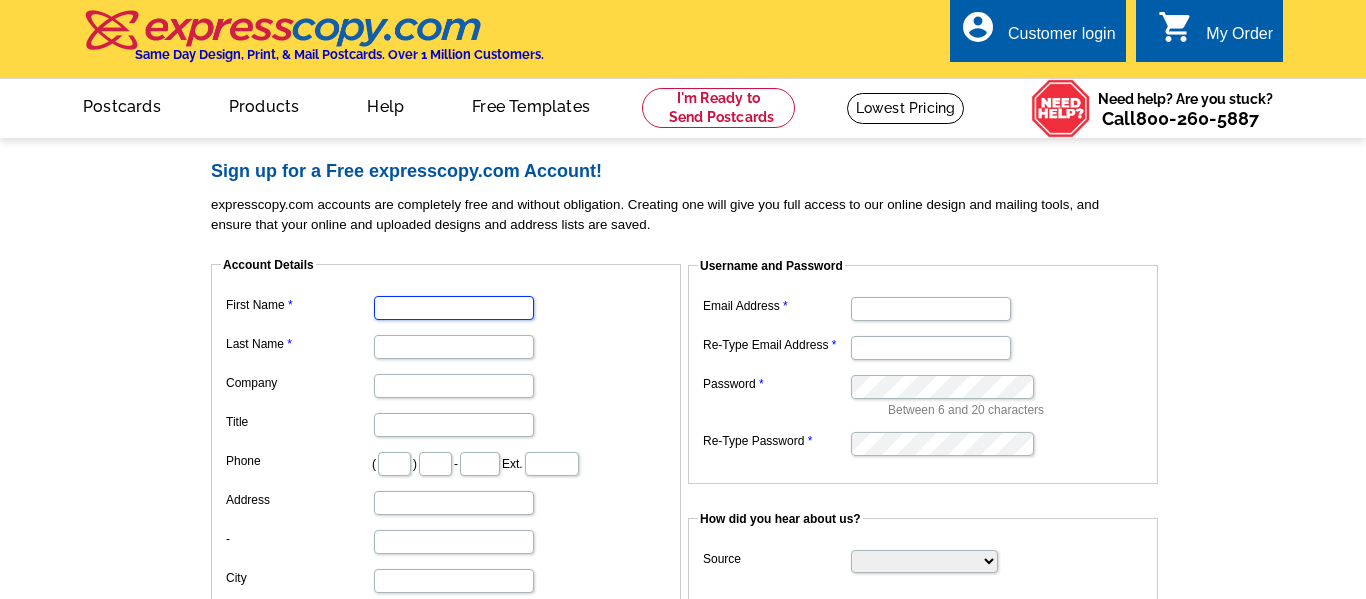 click on "First Name" at bounding box center [454, 308] 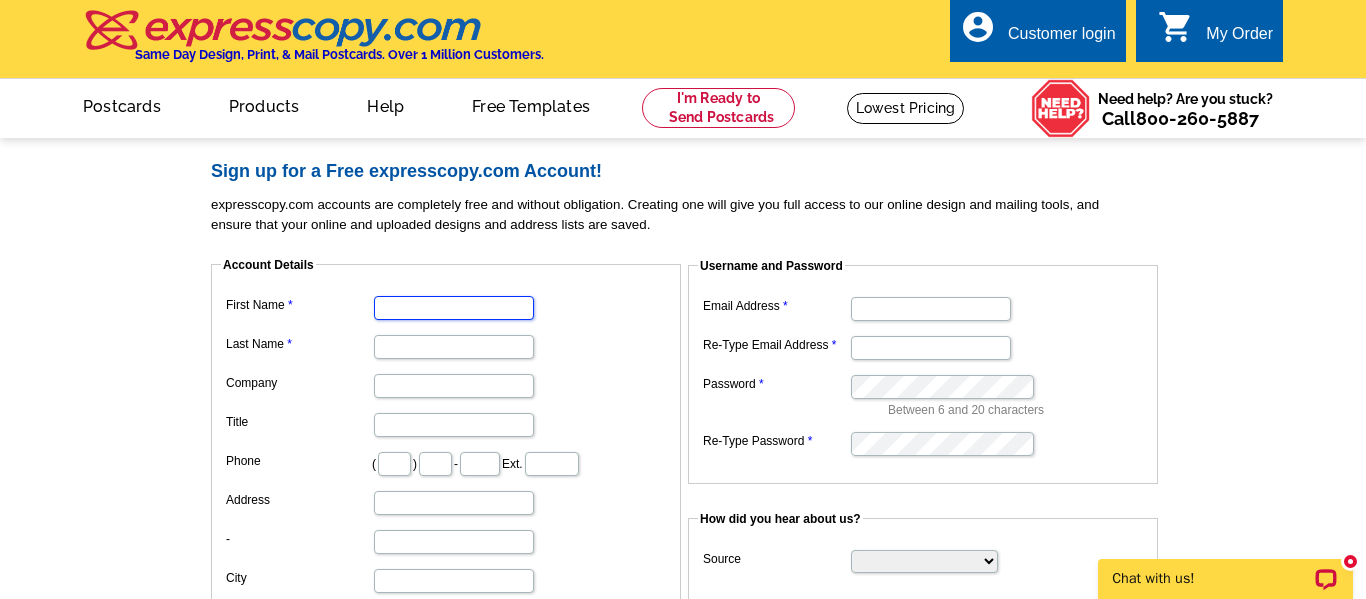 scroll, scrollTop: 0, scrollLeft: 0, axis: both 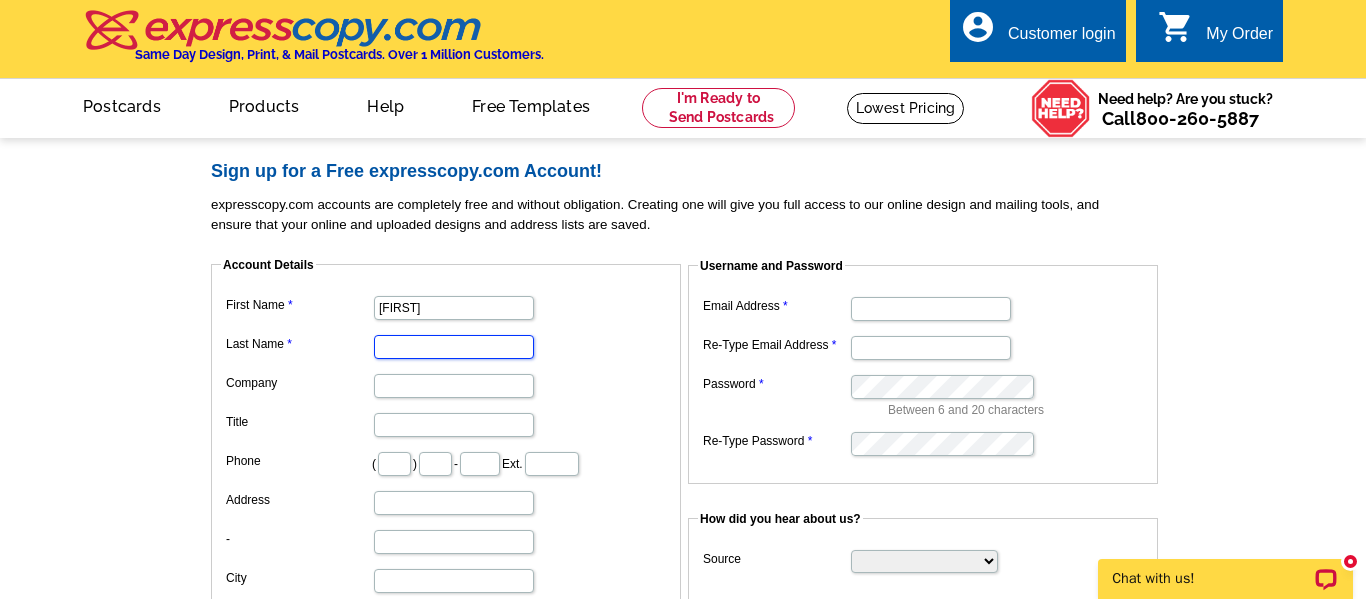 type on "Adams" 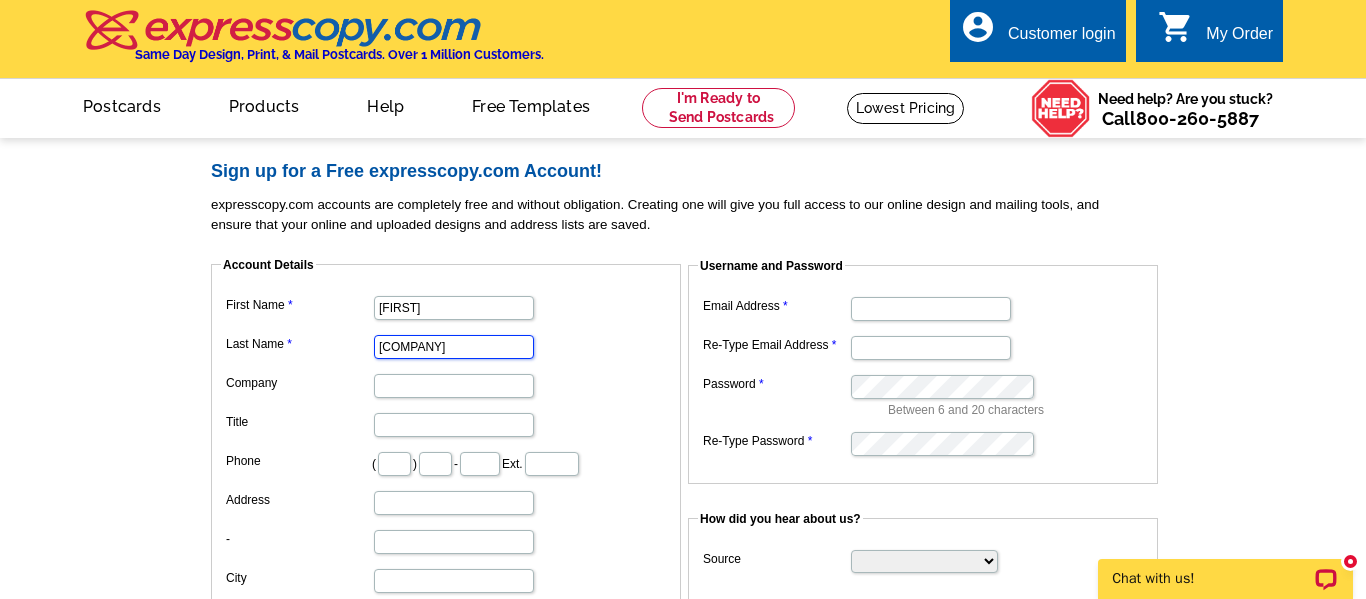 type on "469" 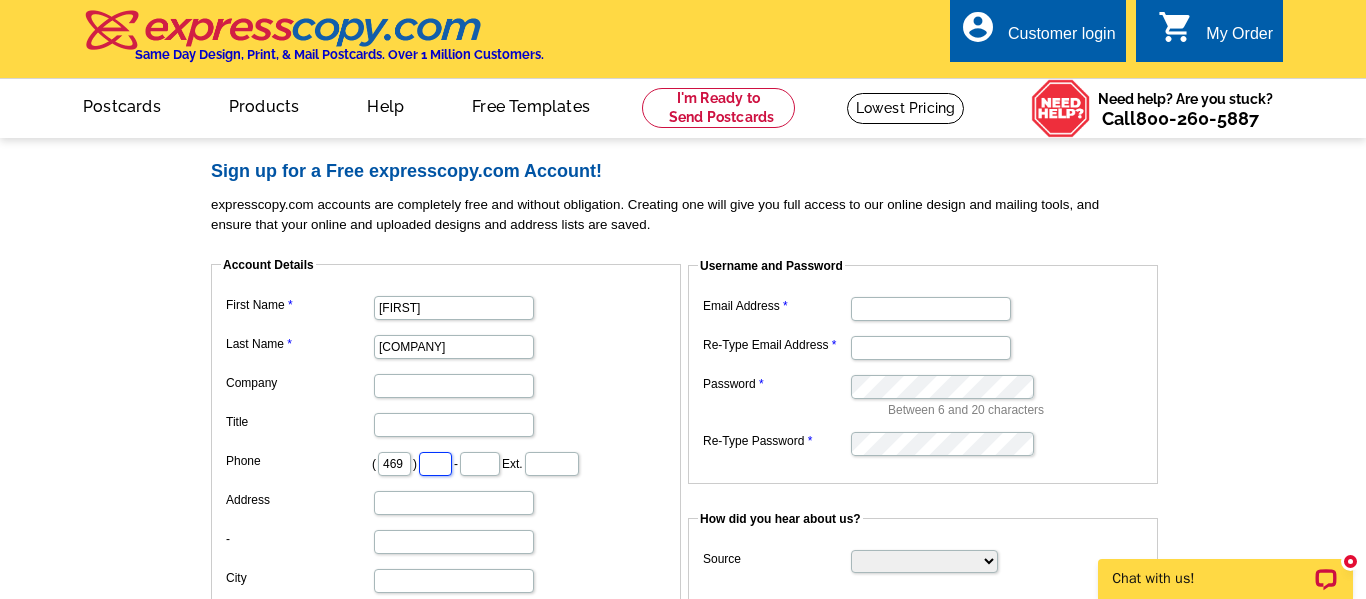 type on "961" 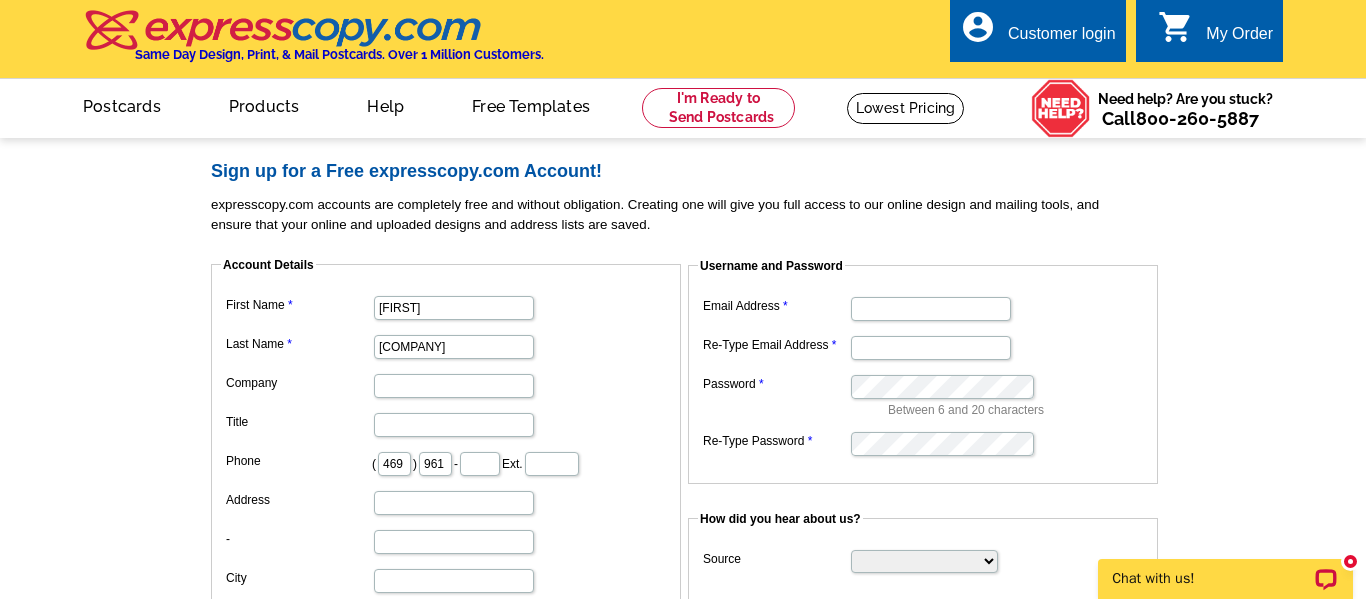 type on "4682" 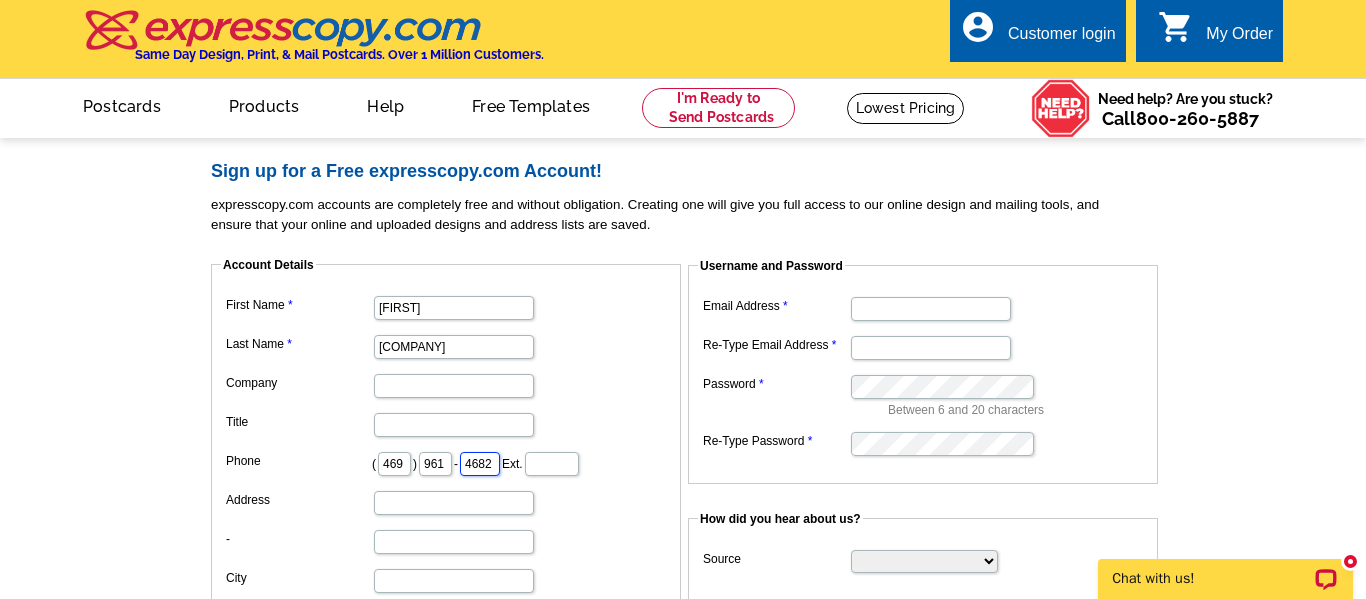 type on "107 Forest Court" 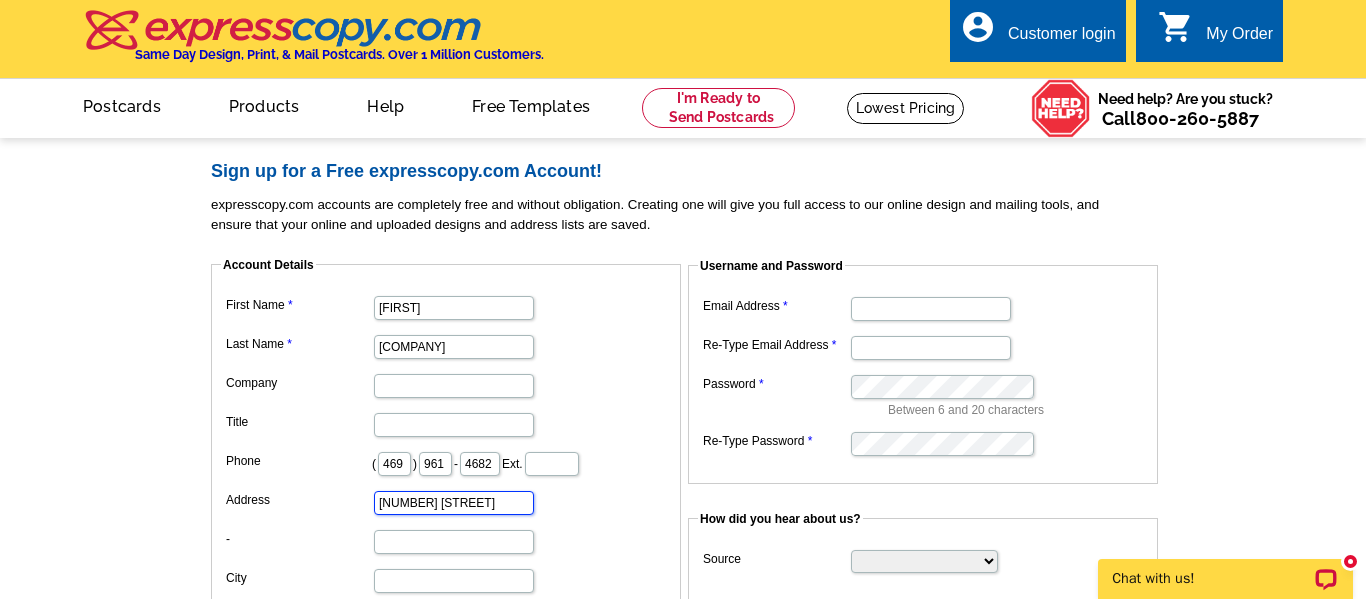 type on "Duncanville" 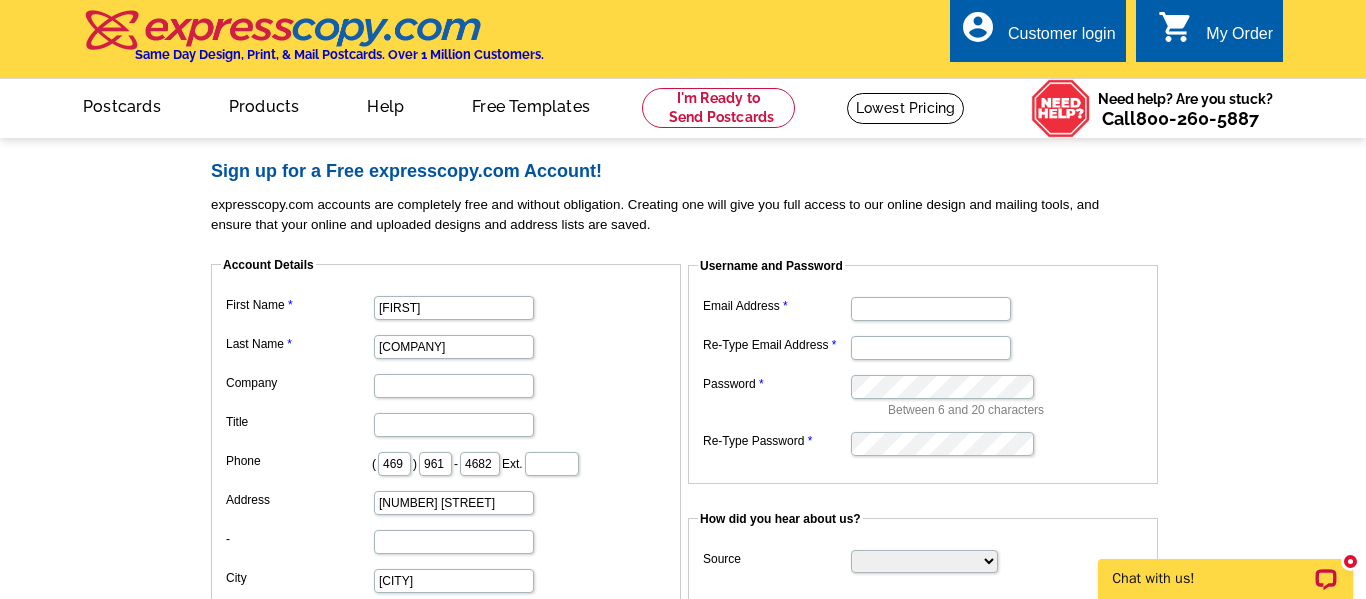 select on "TX" 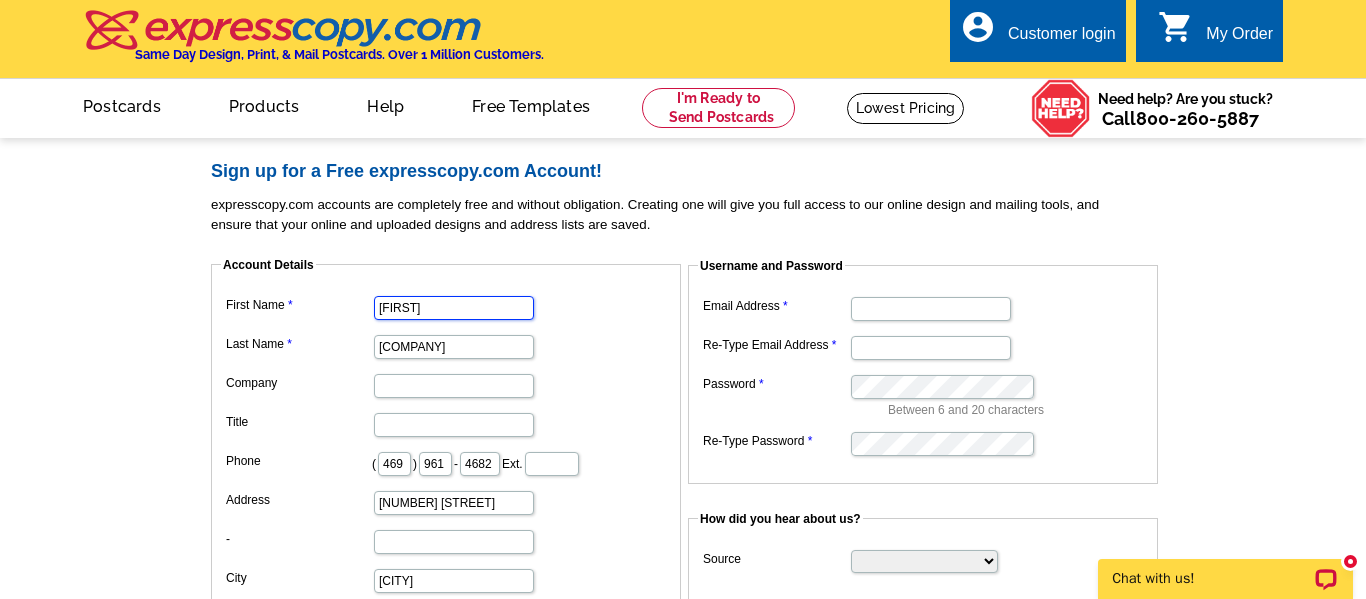 scroll, scrollTop: 0, scrollLeft: 0, axis: both 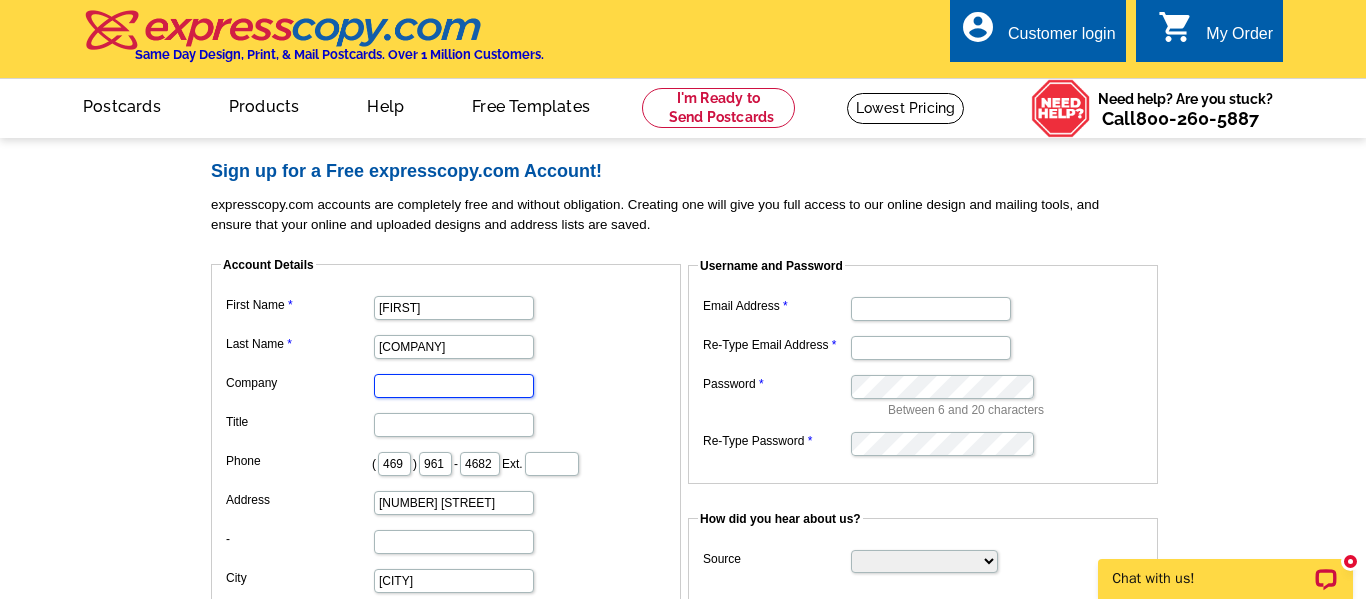 click on "Company" at bounding box center (454, 386) 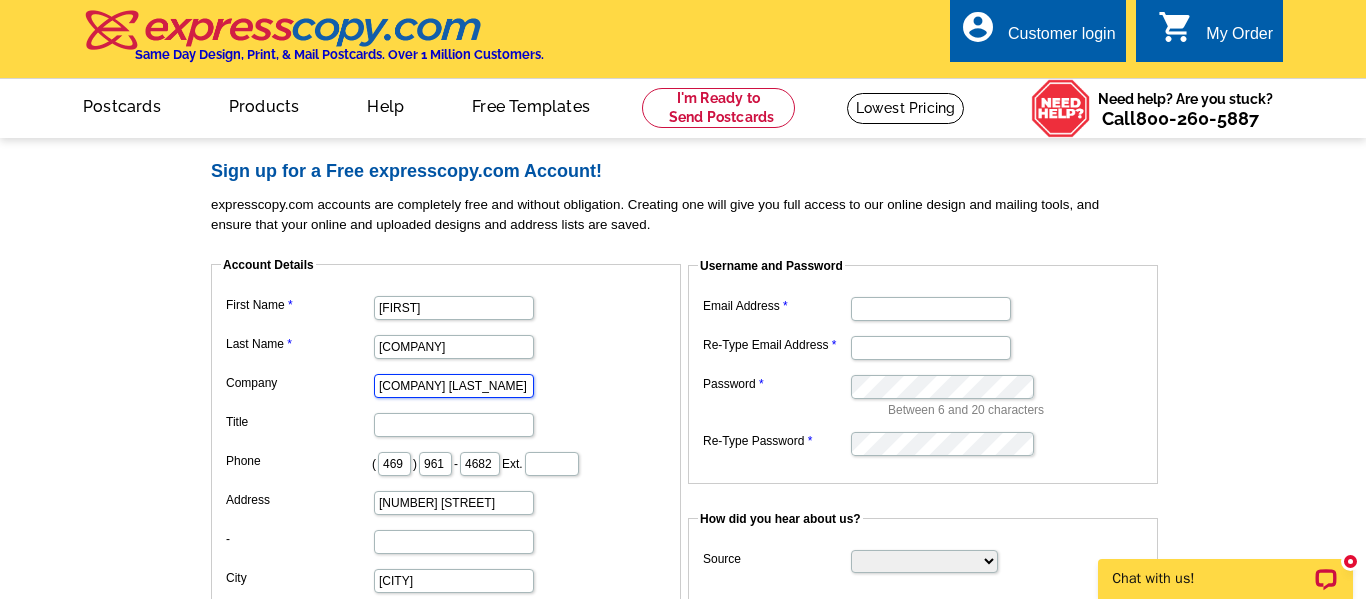 click on "Keller Wiiliams Realty" at bounding box center [454, 386] 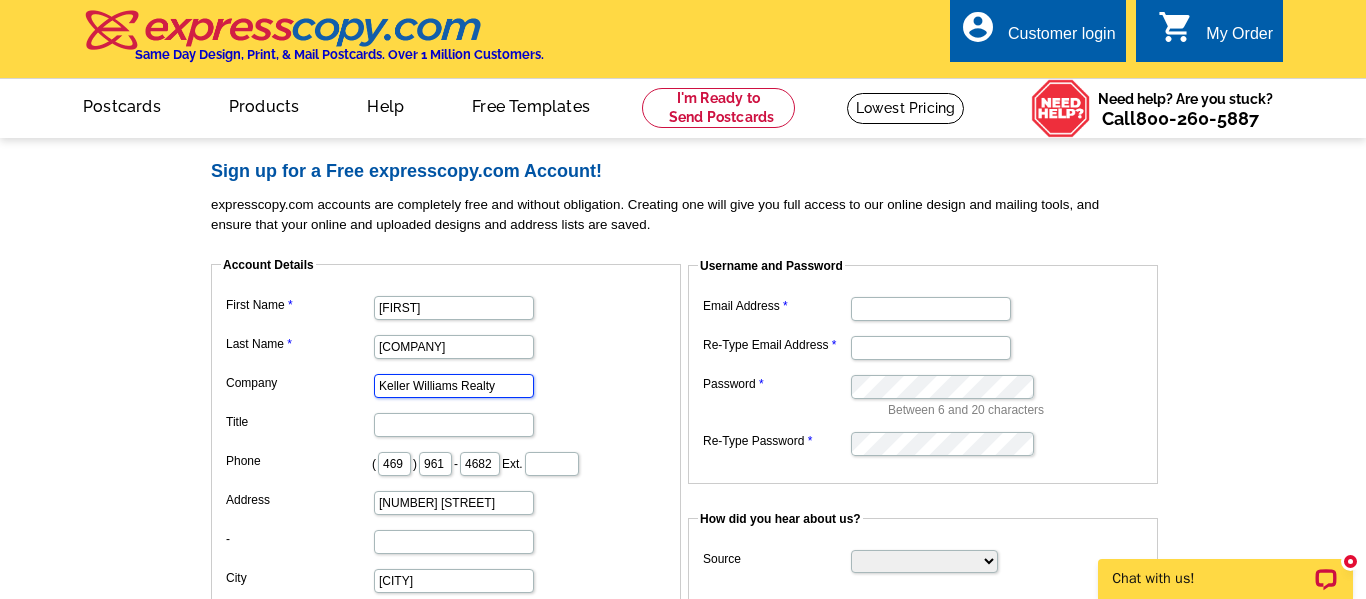 click on "Keller Williams Realty" at bounding box center [454, 386] 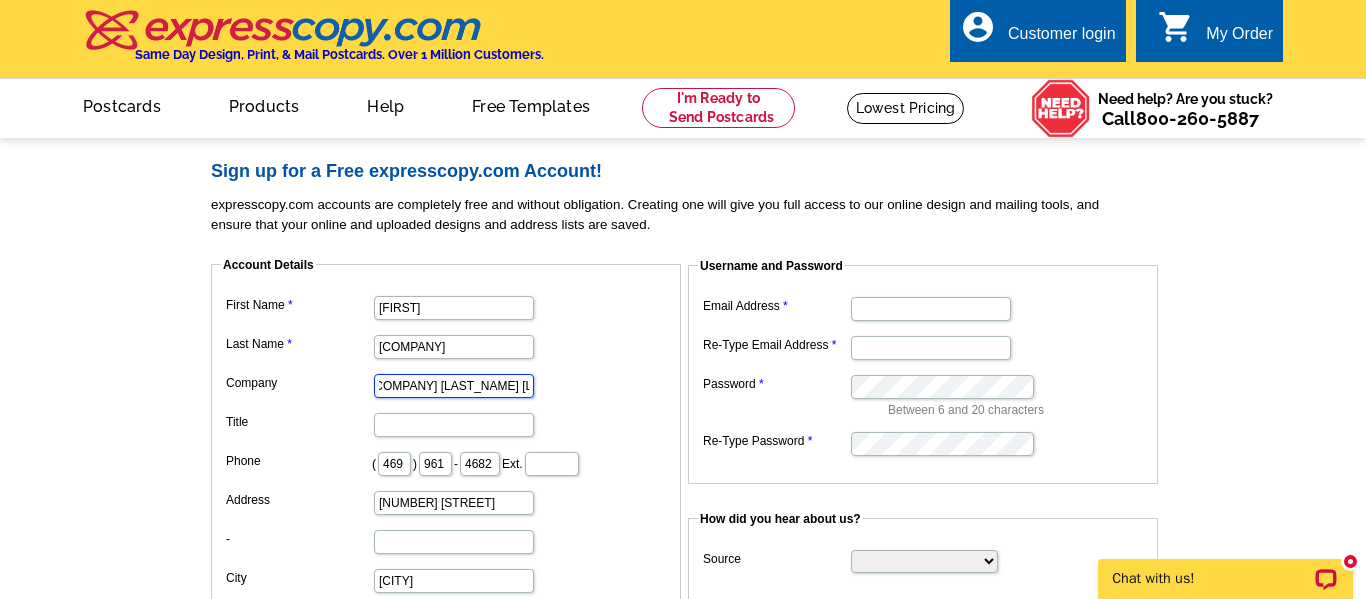 scroll, scrollTop: 0, scrollLeft: 14, axis: horizontal 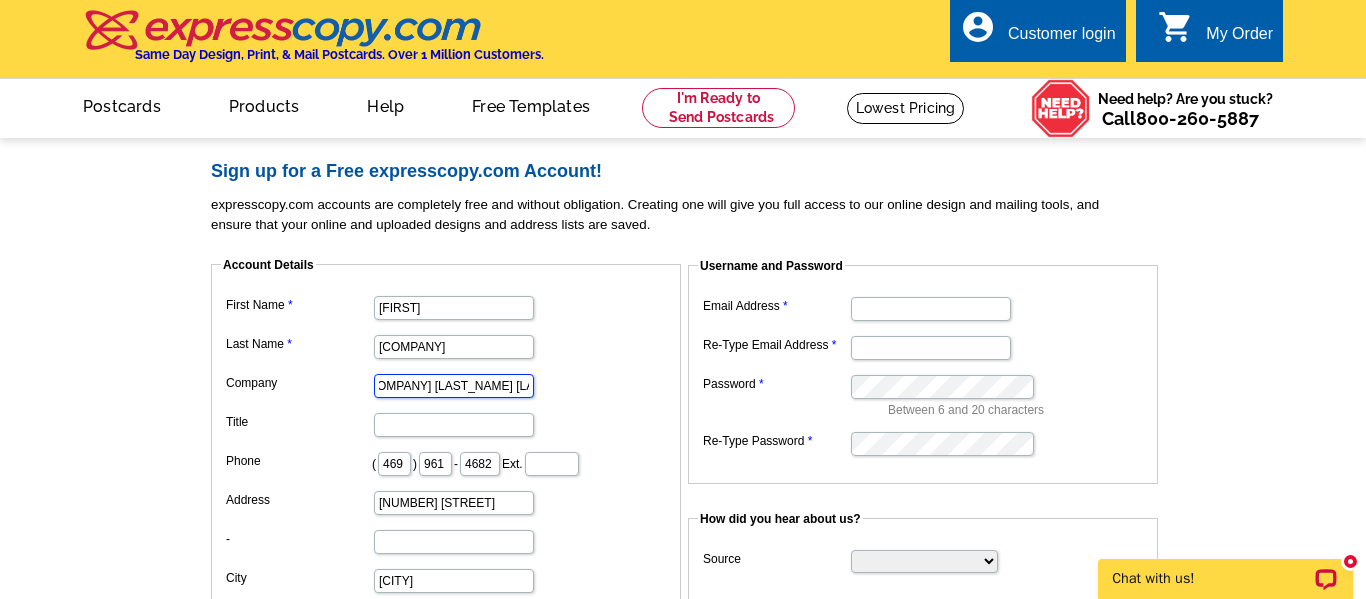 type on "Keller Williams Realty Ellis County" 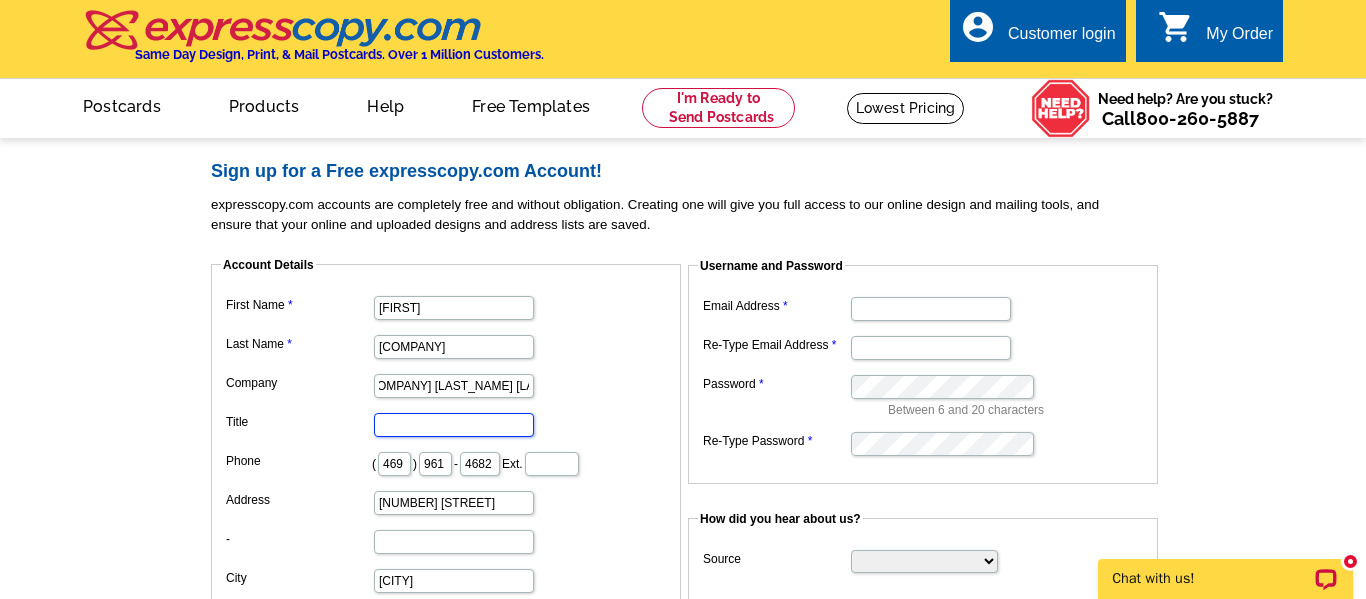 click on "Title" at bounding box center (454, 425) 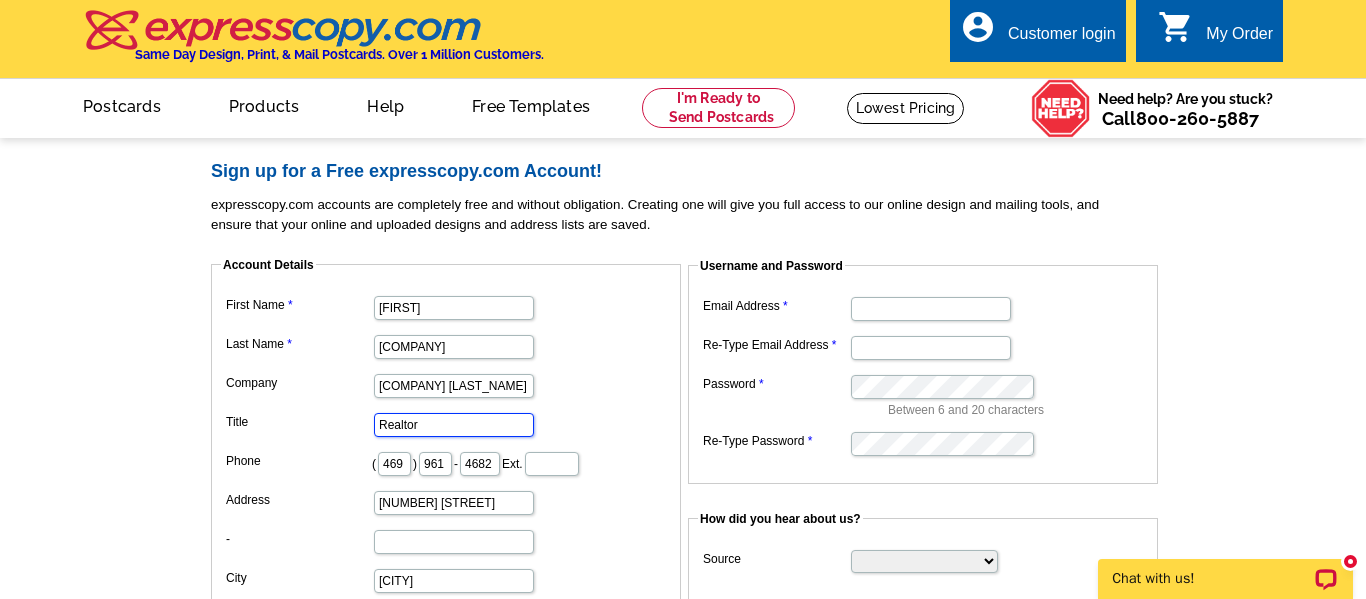 type on "Realtor" 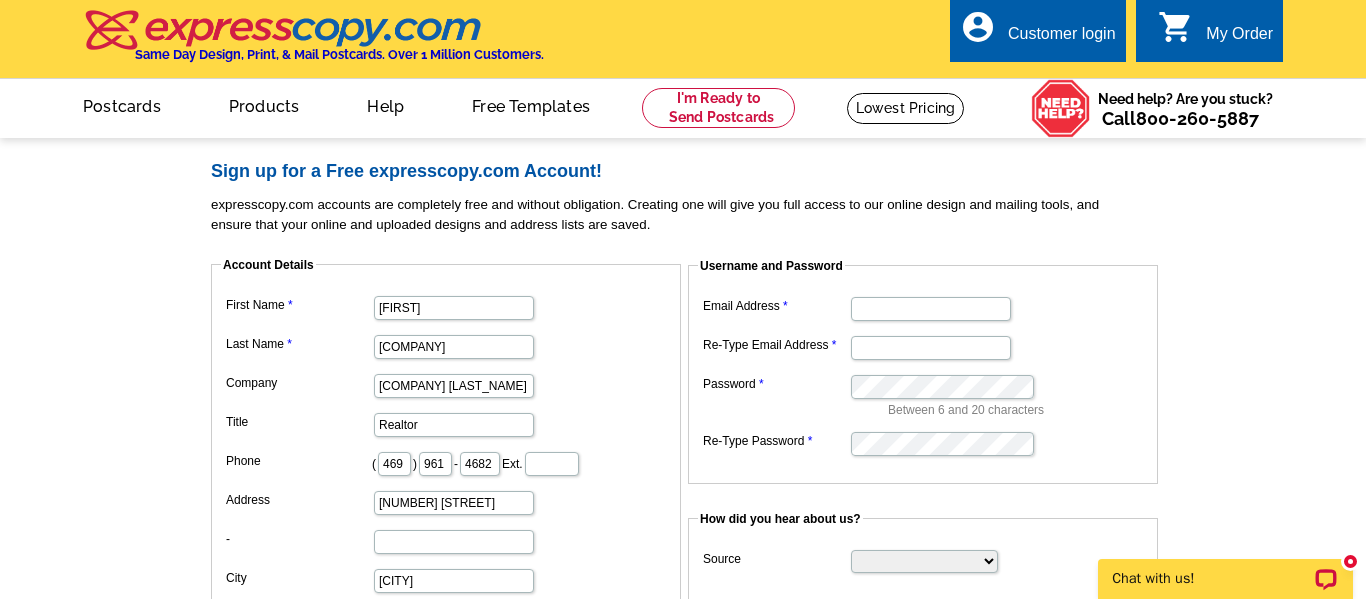 click on "107 Forest Court" at bounding box center (446, 501) 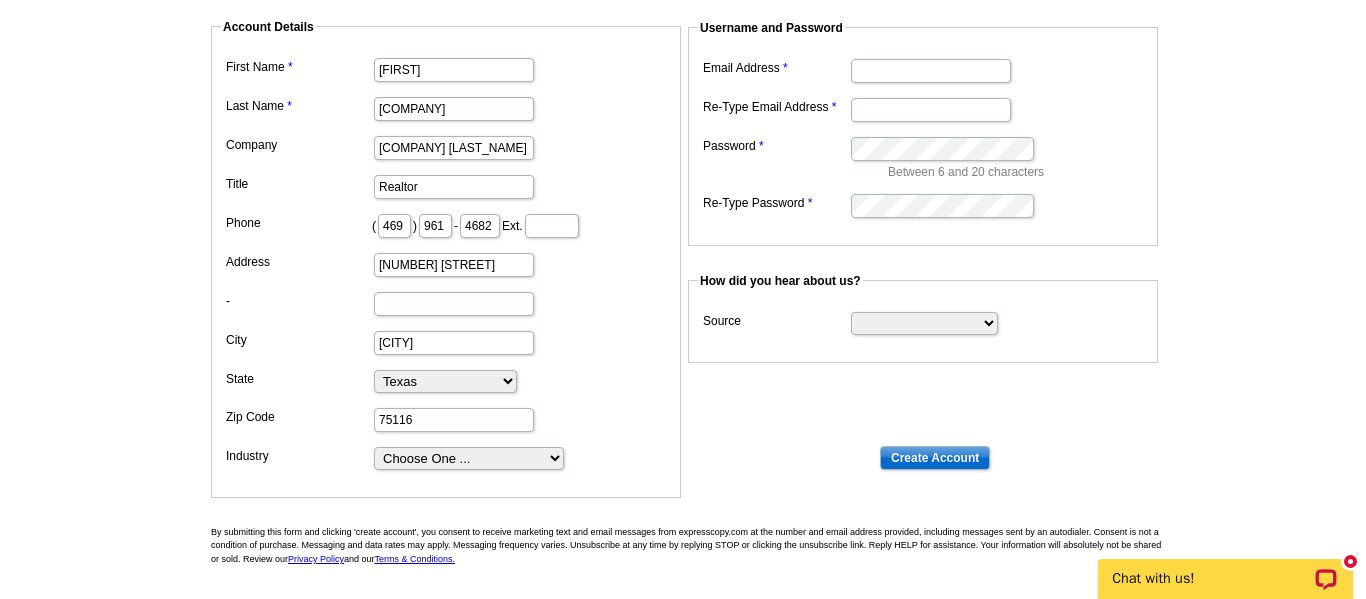 scroll, scrollTop: 240, scrollLeft: 0, axis: vertical 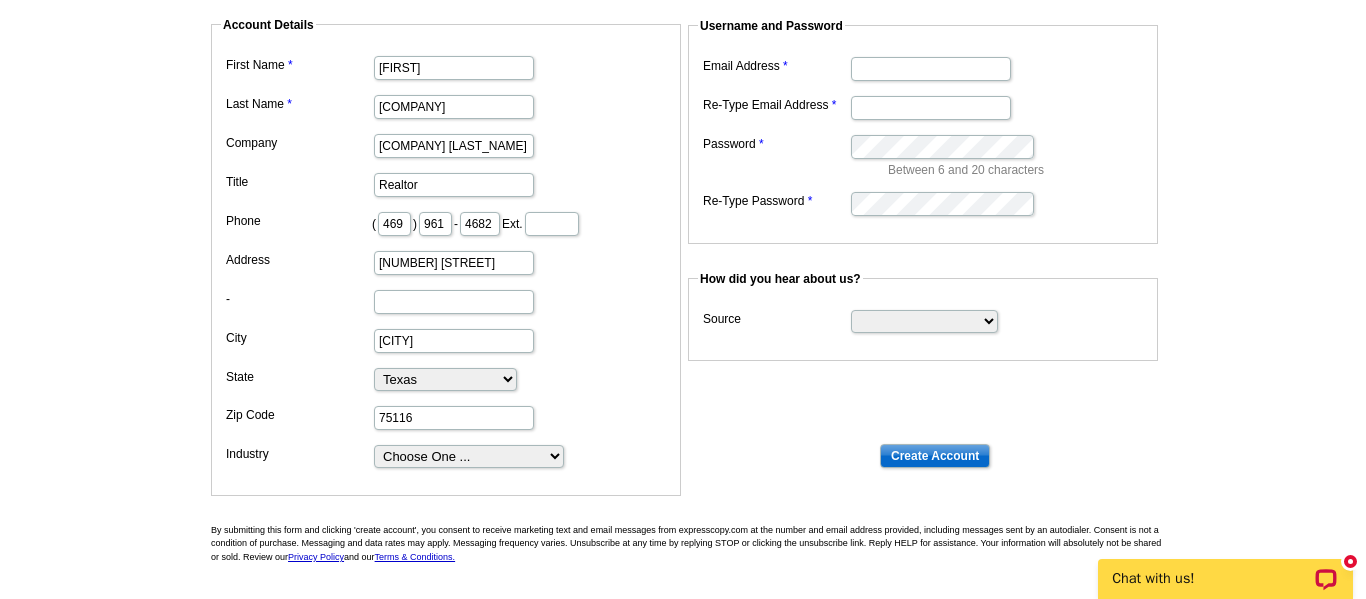click on "Choose One ...
Residential Real Estate
Accounting
Agriculture
Architecture
Arts
Automotive
Business Services
Career Development/Training
Carpet Cleaning
Chiropractic
Commercial Real Estate
Communications
Computers/Electronics
Construction
Consulting
Daycare/Preschool
Dental
Education
Engineering
Entertainment
Environmental
Event Management
Financial
Fitness/gym
Government
Graphics/Design
Health & Beauty
Healthcare
Home Business
Home Inspection-Appraisal
Home Services
Home Services-Cleaning
Home Services-Exteriors
Home Services-HVAC
Home Services-Interior
Home Services-Interior Design
Home Services-Interiors
Home Services-Painting
Home Services-Plumbing
Human Resources
Insurance
Landscape/Yard
Legal Services
Manufacturing
Medical" at bounding box center (446, 455) 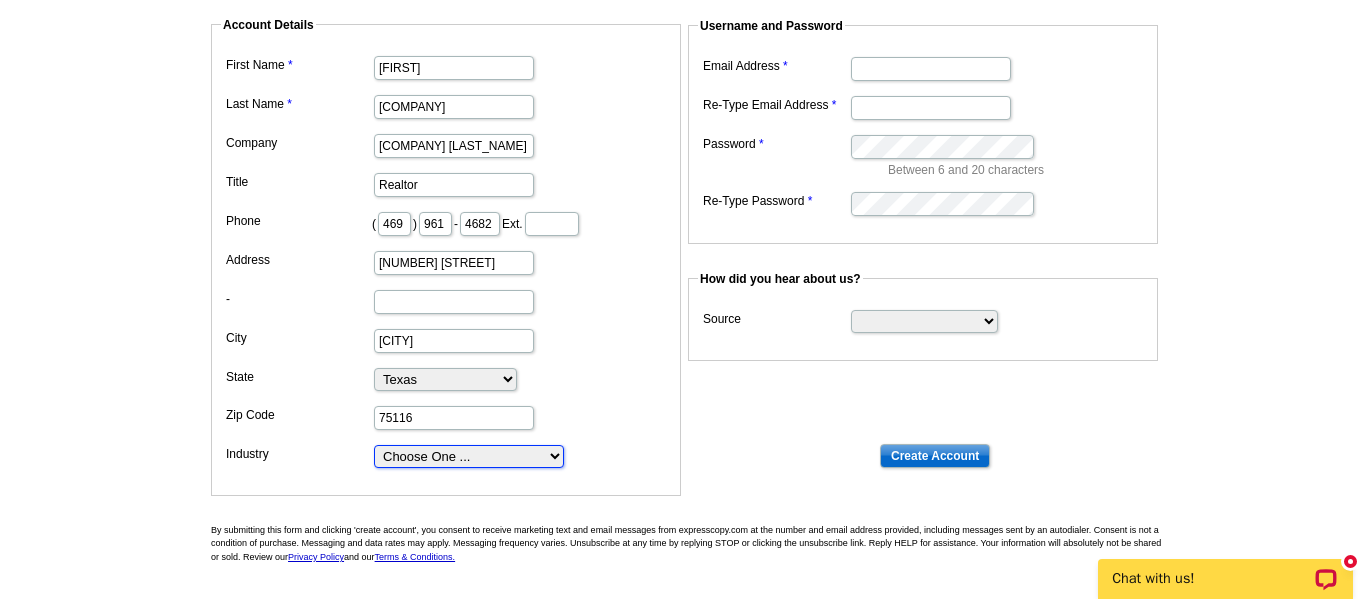 click on "Choose One ...
Residential Real Estate
Accounting
Agriculture
Architecture
Arts
Automotive
Business Services
Career Development/Training
Carpet Cleaning
Chiropractic
Commercial Real Estate
Communications
Computers/Electronics
Construction
Consulting
Daycare/Preschool
Dental
Education
Engineering
Entertainment
Environmental
Event Management
Financial
Fitness/gym
Government
Graphics/Design
Health & Beauty
Healthcare
Home Business
Home Inspection-Appraisal
Home Services
Home Services-Cleaning
Home Services-Exteriors
Home Services-HVAC
Home Services-Interior
Home Services-Interior Design
Home Services-Interiors
Home Services-Painting
Home Services-Plumbing
Human Resources
Insurance
Landscape/Yard
Legal Services
Manufacturing
Medical" at bounding box center [469, 456] 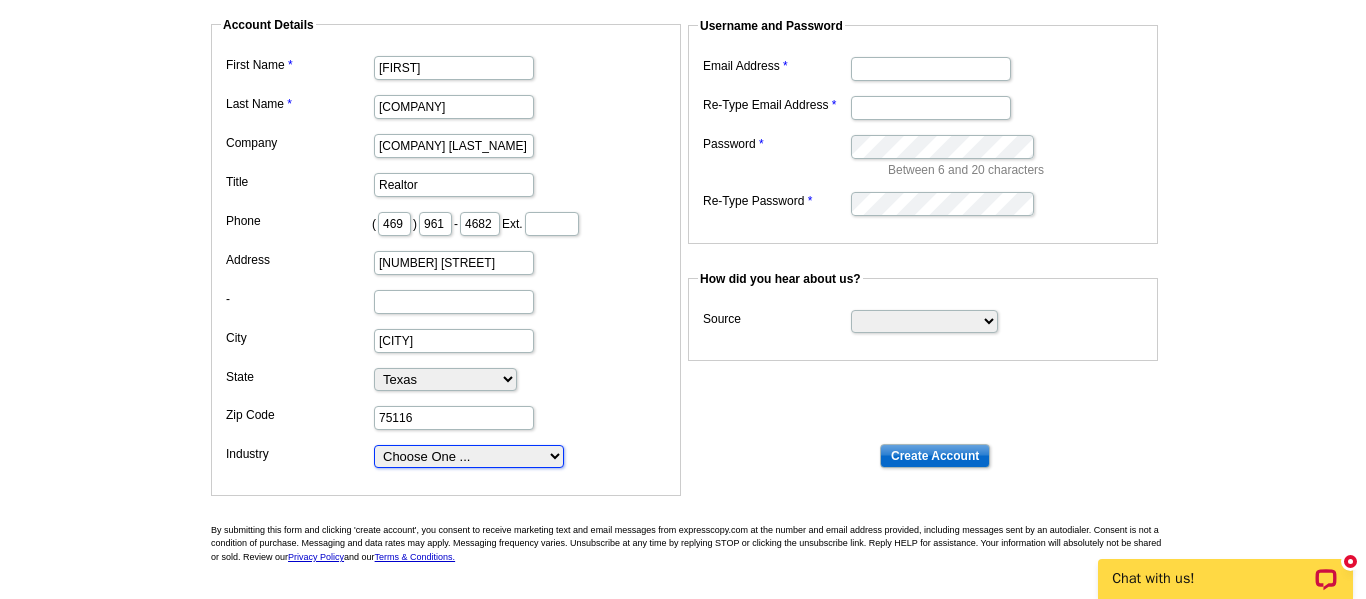 select on "2" 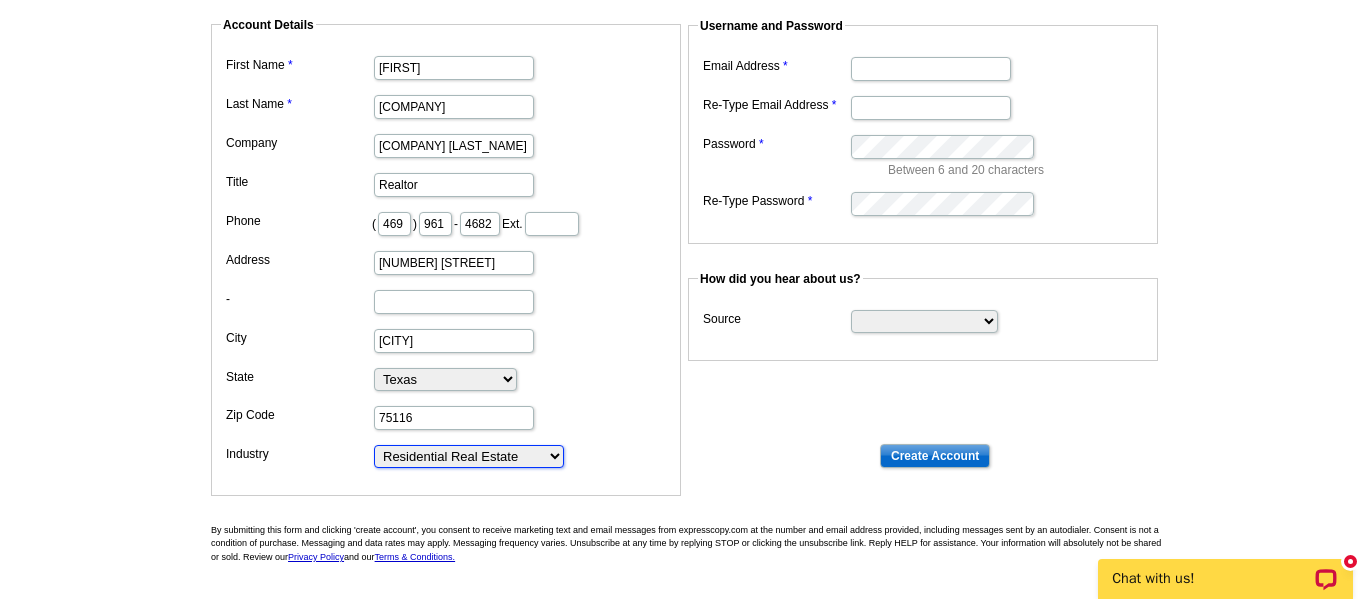 click on "Choose One ...
Residential Real Estate
Accounting
Agriculture
Architecture
Arts
Automotive
Business Services
Career Development/Training
Carpet Cleaning
Chiropractic
Commercial Real Estate
Communications
Computers/Electronics
Construction
Consulting
Daycare/Preschool
Dental
Education
Engineering
Entertainment
Environmental
Event Management
Financial
Fitness/gym
Government
Graphics/Design
Health & Beauty
Healthcare
Home Business
Home Inspection-Appraisal
Home Services
Home Services-Cleaning
Home Services-Exteriors
Home Services-HVAC
Home Services-Interior
Home Services-Interior Design
Home Services-Interiors
Home Services-Painting
Home Services-Plumbing
Human Resources
Insurance
Landscape/Yard
Legal Services
Manufacturing
Medical" at bounding box center [469, 456] 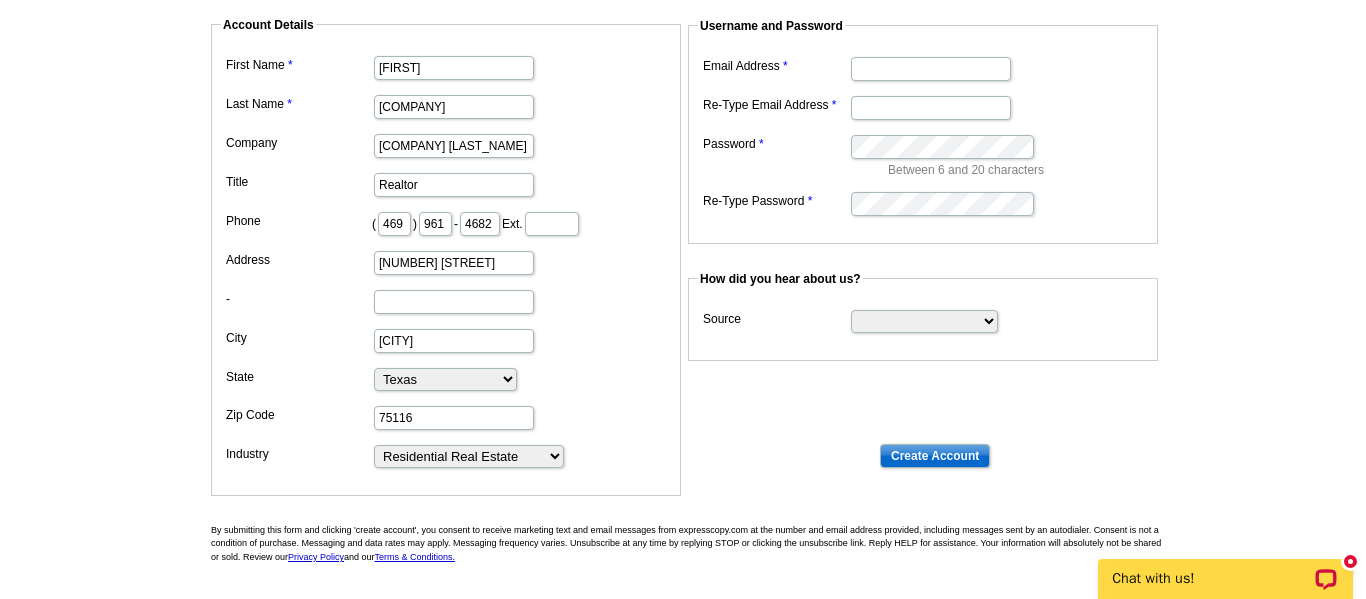 click on "75116" at bounding box center [446, 416] 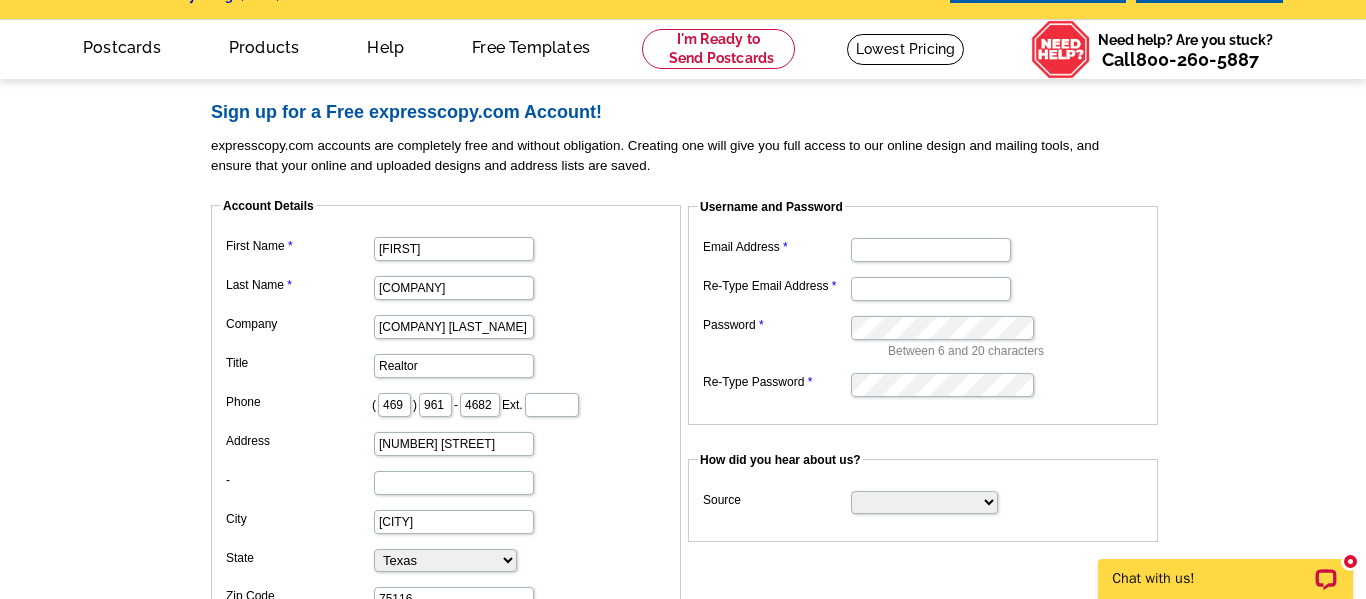 scroll, scrollTop: 40, scrollLeft: 0, axis: vertical 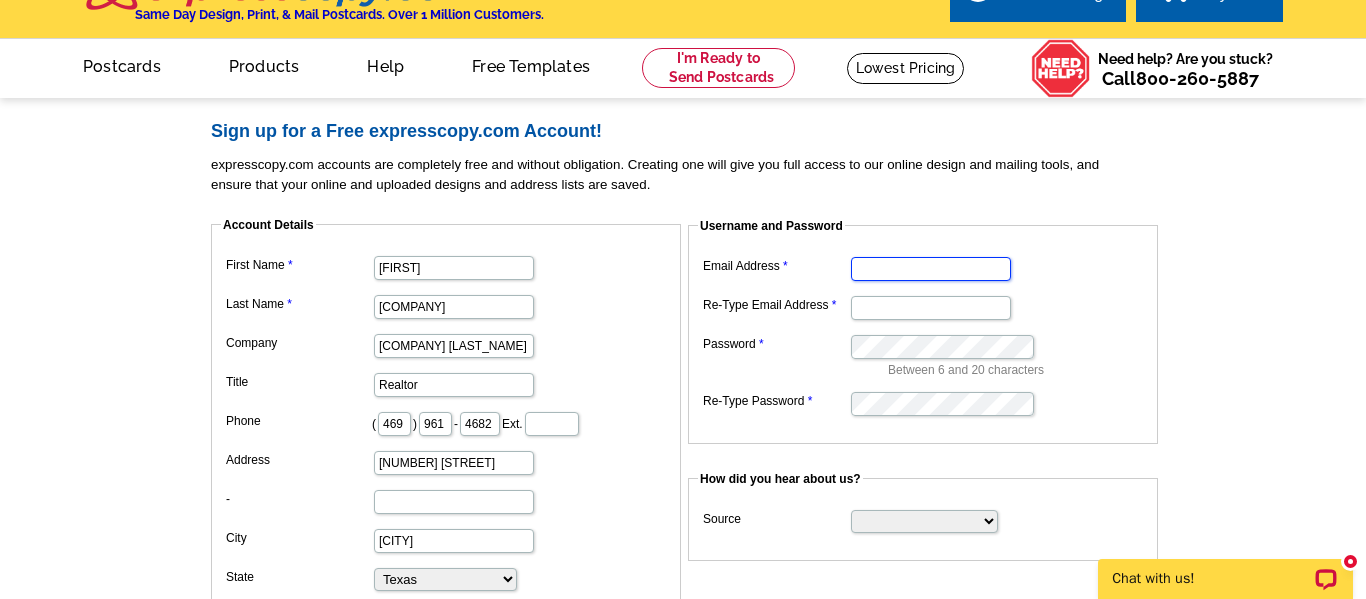 click on "Email Address" at bounding box center [931, 269] 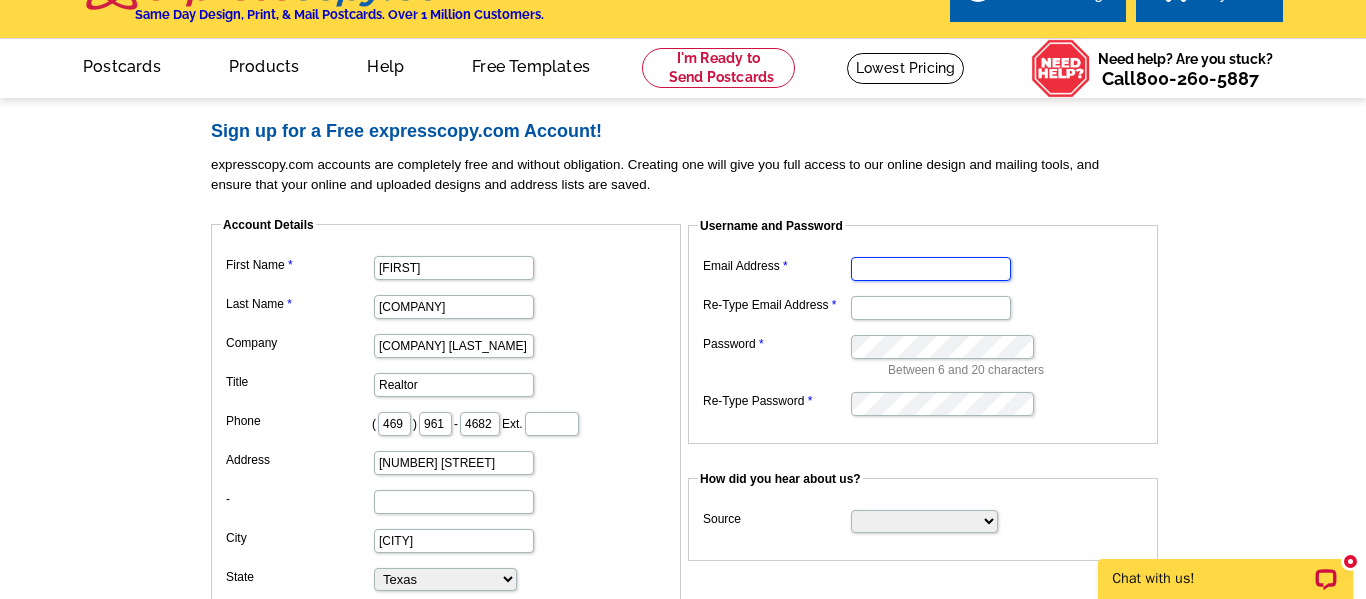type on "sadams2482@kw.com" 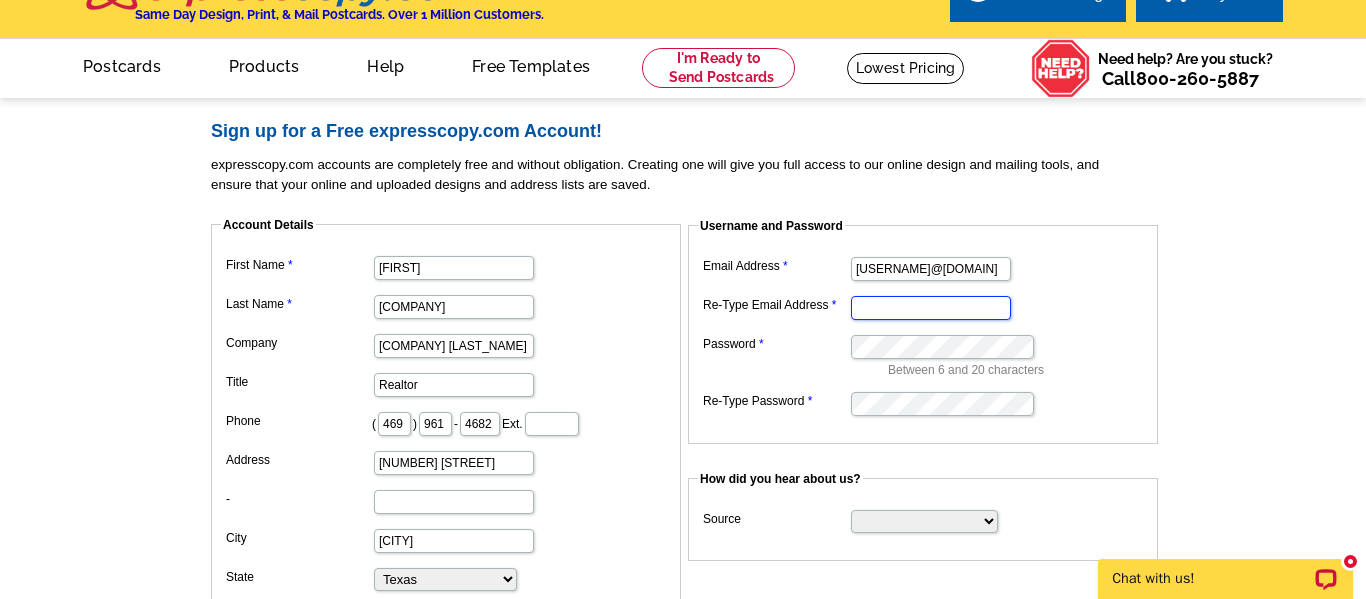 type on "sadams2482@kw.com" 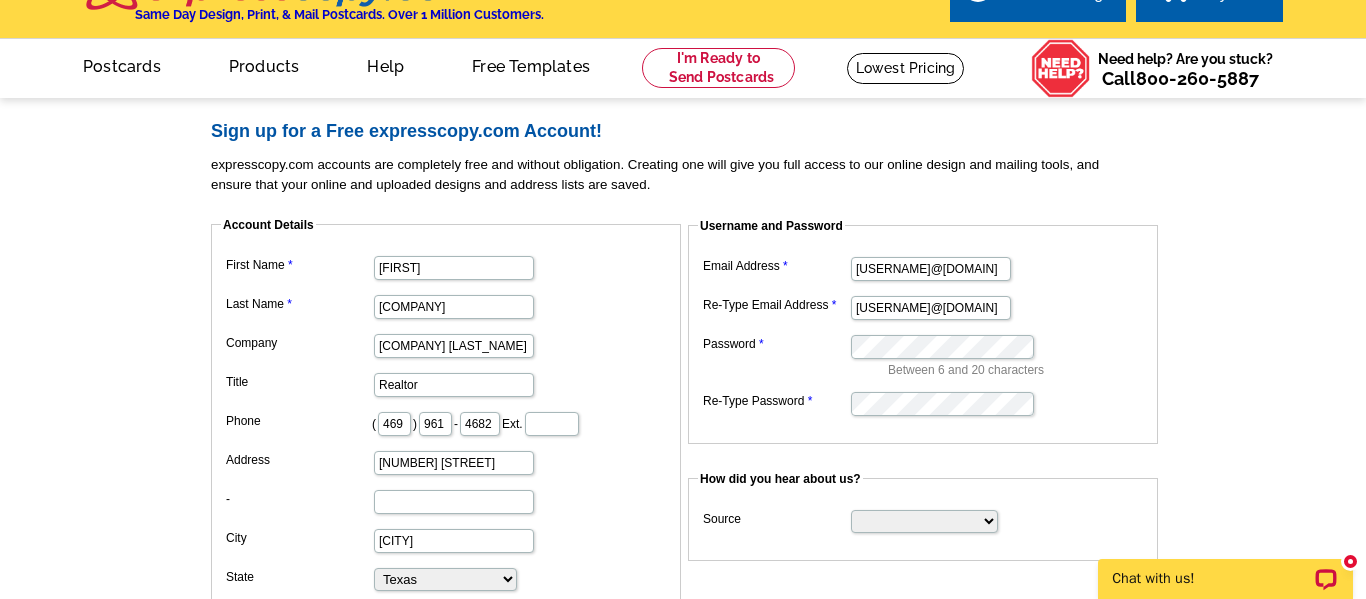 click on "Account Details
First Name
Sabrina
Last Name
Adams
Company
Keller Williams Realty Ellis County
Title
Realtor
Phone
( 469 )  961  -  4682  Ext.
Address
107 Forest Court
-
City
Duncanville
State
Alabama
Alaska
Arizona
Arkansas
California
Colorado
Connecticut
District of Columbia
Delaware
Florida
Georgia
Hawaii
Idaho
Illinois
Indiana
Iowa
Kansas
Kentucky
Louisiana
Maine
Maryland
Massachusetts
Michigan
Minnesota
Mississippi
Missouri
Montana
Nebraska
Nevada
New Hampshire
New Jersey
New Mexico
New York
North Carolina
North Dakota
Ohio
Oklahoma
Oregon
Pennsylvania
Rhode Island
South Carolina
South Dakota
Tennessee
Texas
Utah
Vermont
Virginia" at bounding box center (691, 438) 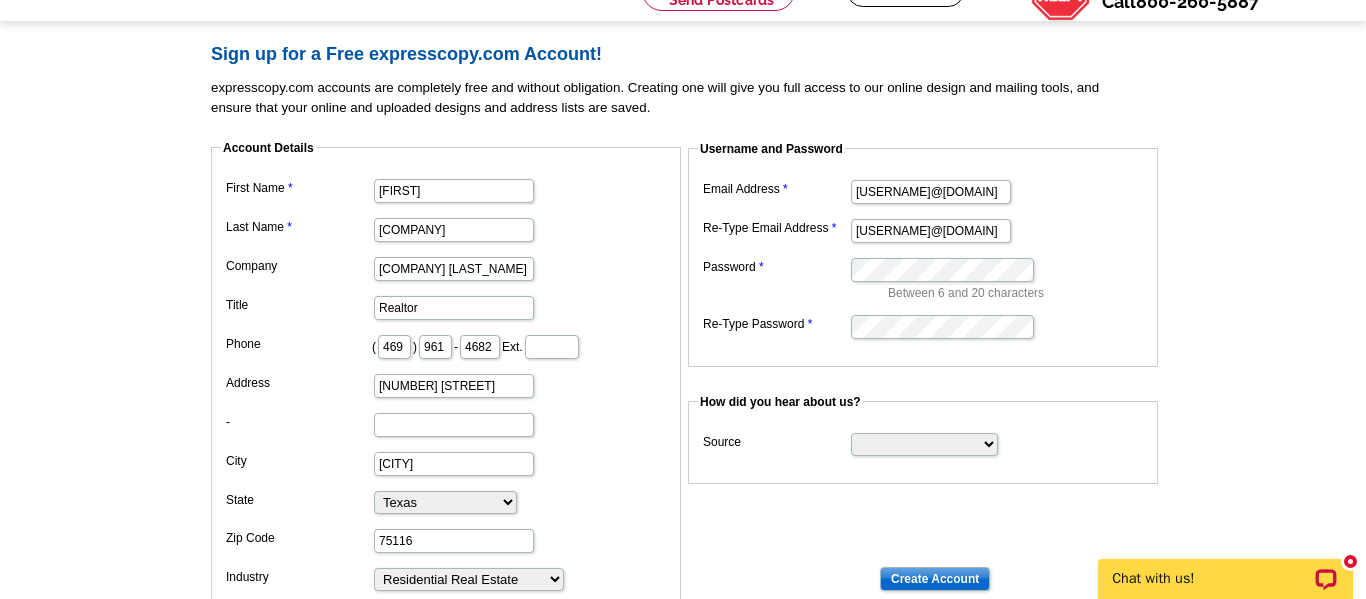 scroll, scrollTop: 120, scrollLeft: 0, axis: vertical 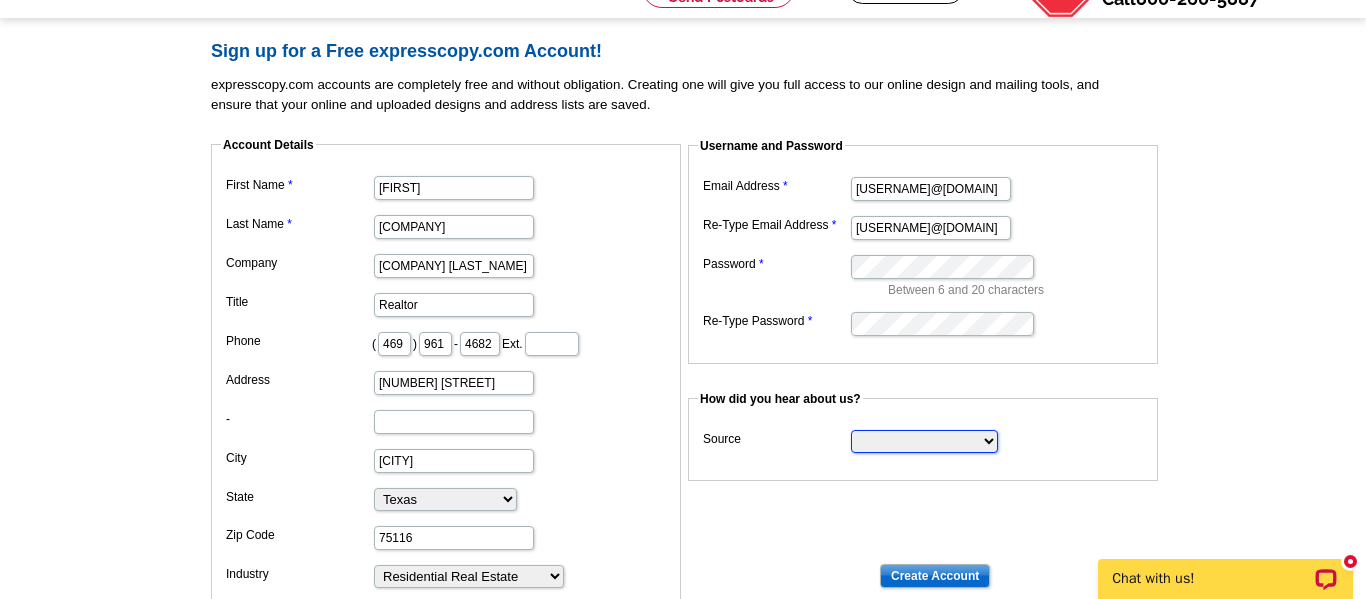 click on "Search Engine
Television Ad
Direct Mail Postcard
Email
Referred by a friend
Other" at bounding box center (924, 441) 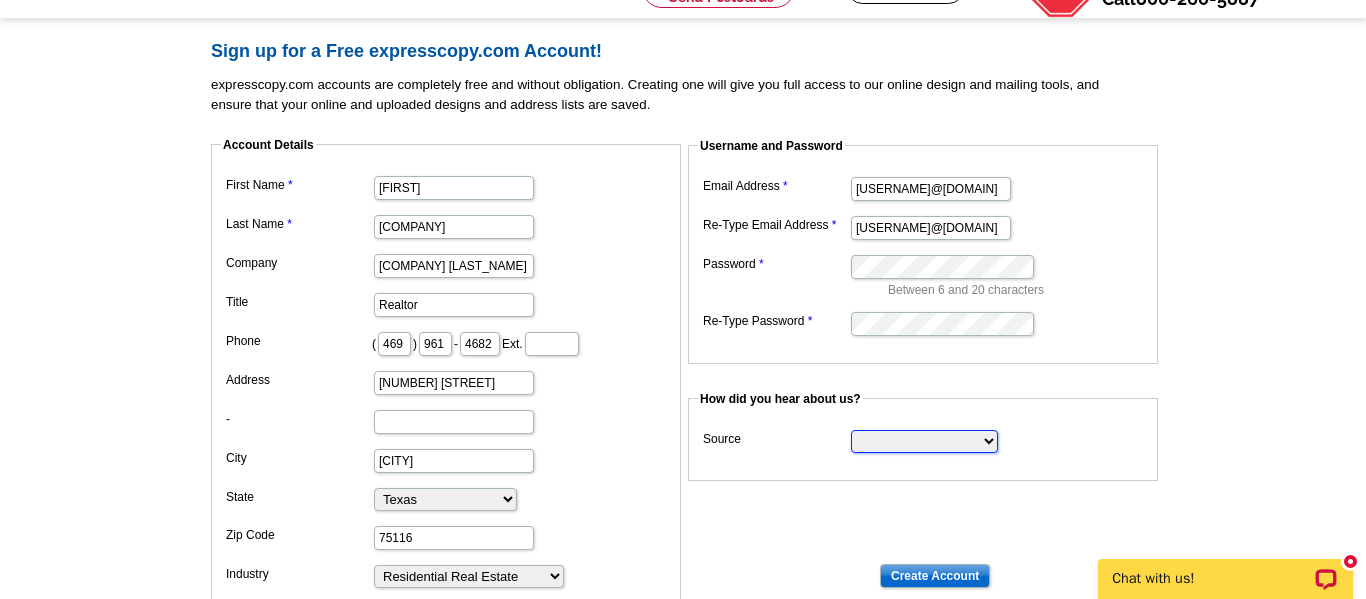 select on "other" 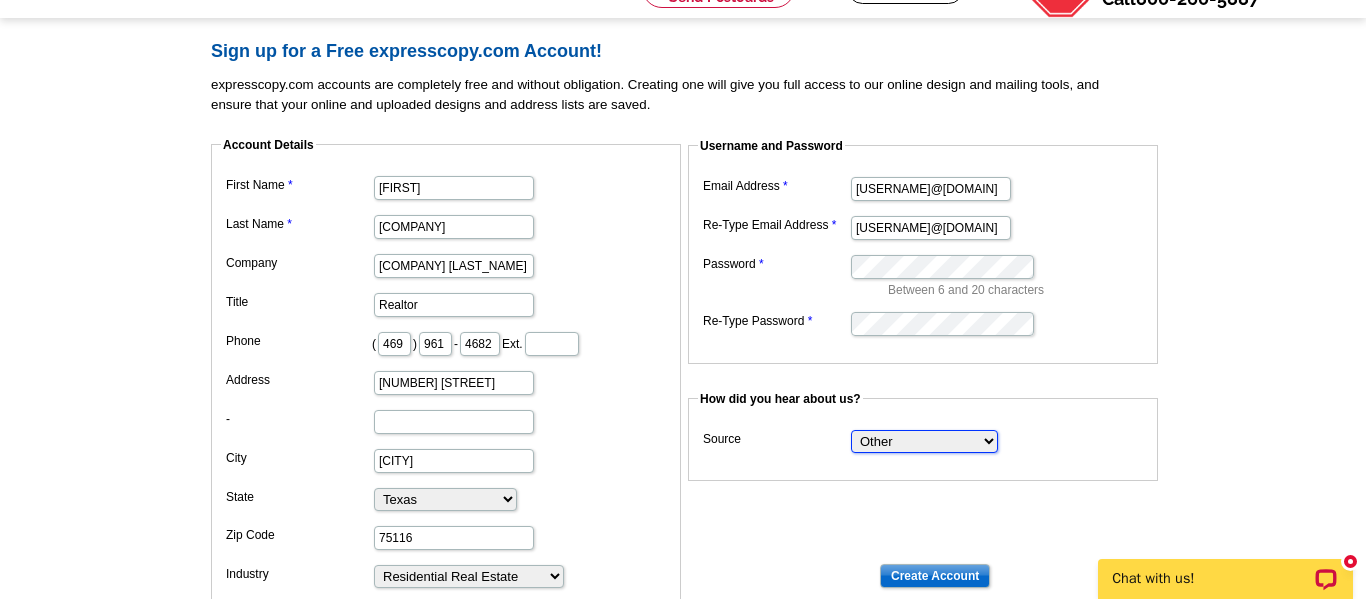 click on "Search Engine
Television Ad
Direct Mail Postcard
Email
Referred by a friend
Other" at bounding box center (924, 441) 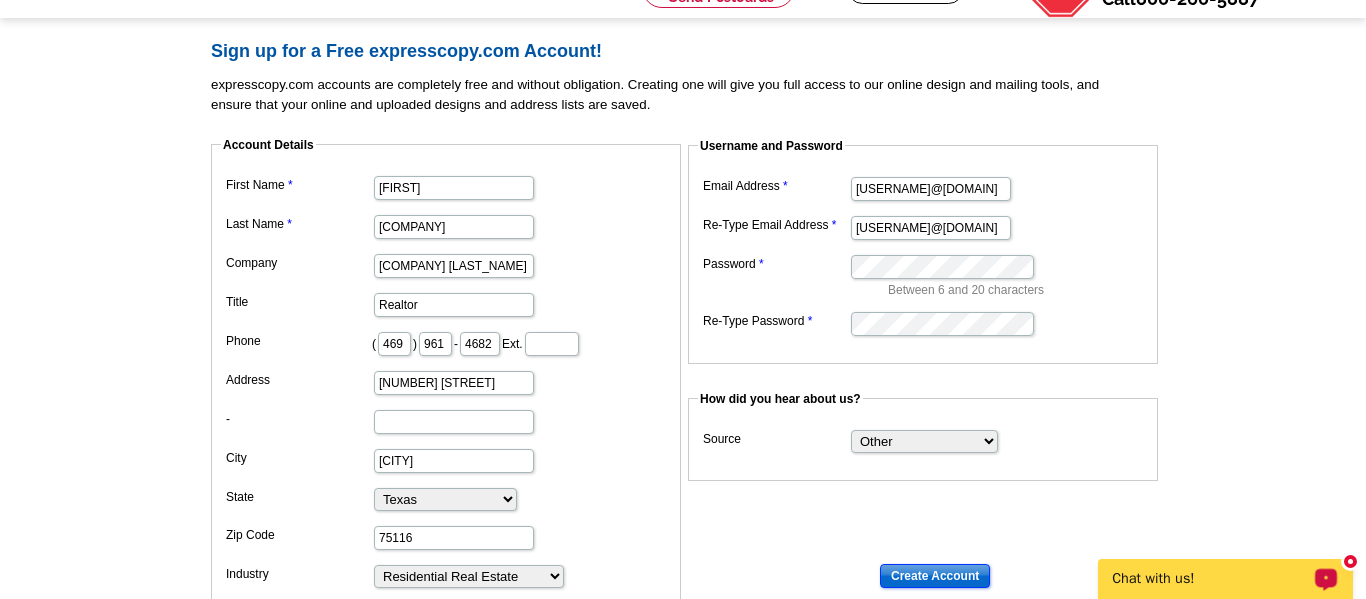 click on "Create Account" at bounding box center (935, 576) 